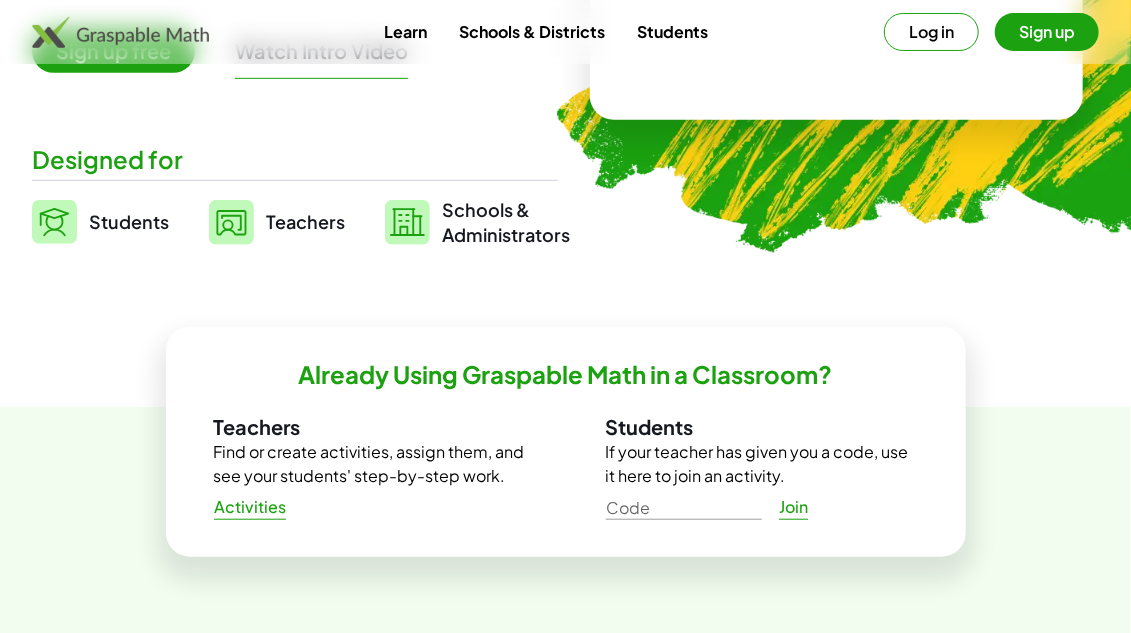 scroll, scrollTop: 363, scrollLeft: 0, axis: vertical 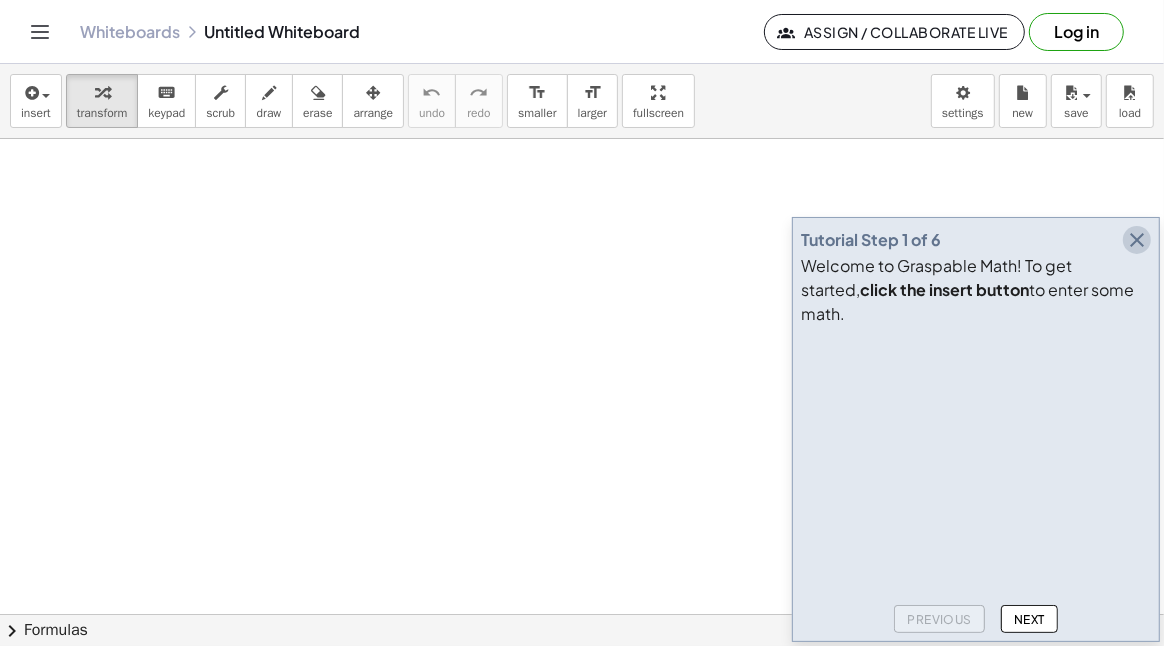 click at bounding box center [1137, 240] 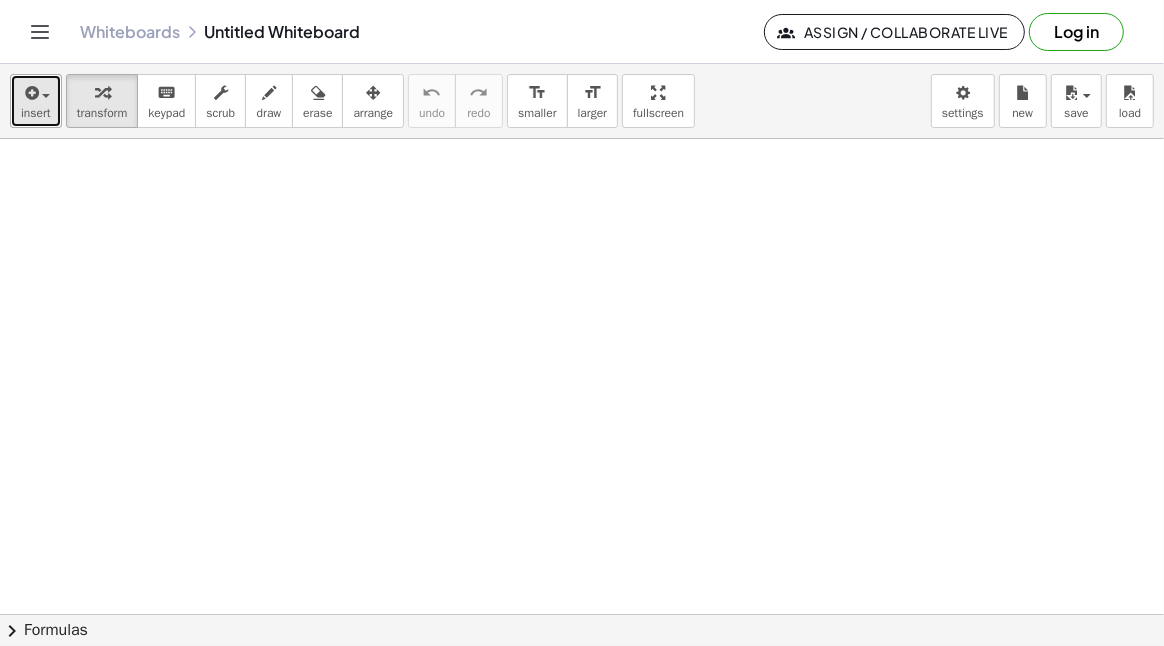 click on "insert" at bounding box center (36, 113) 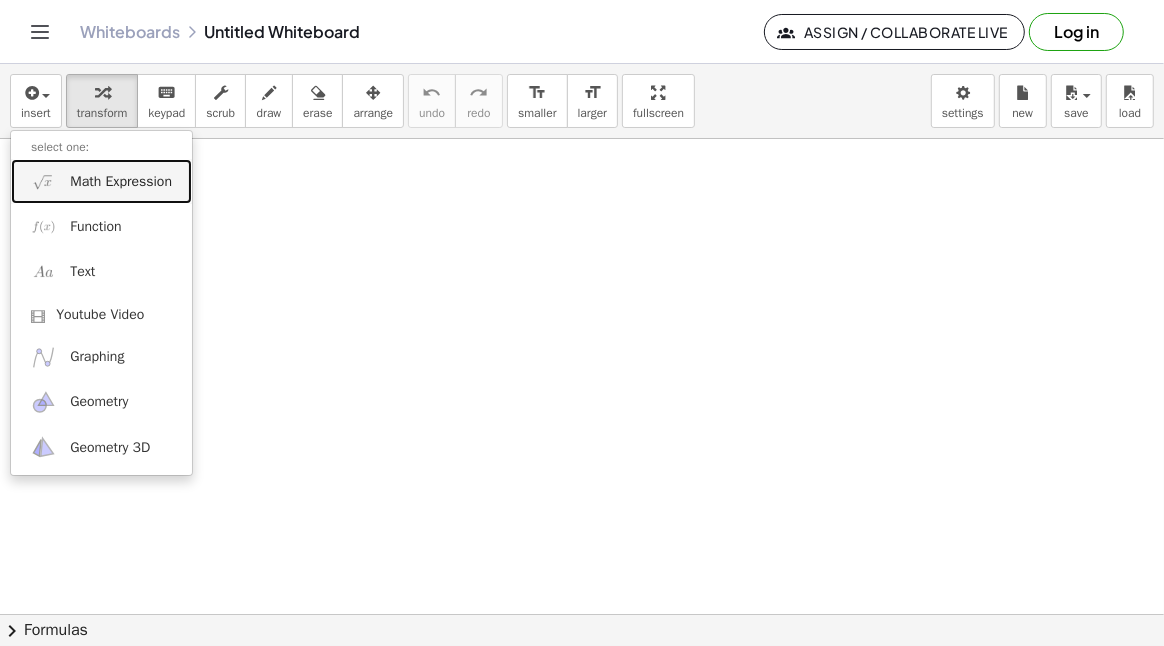 click on "Math Expression" at bounding box center (121, 182) 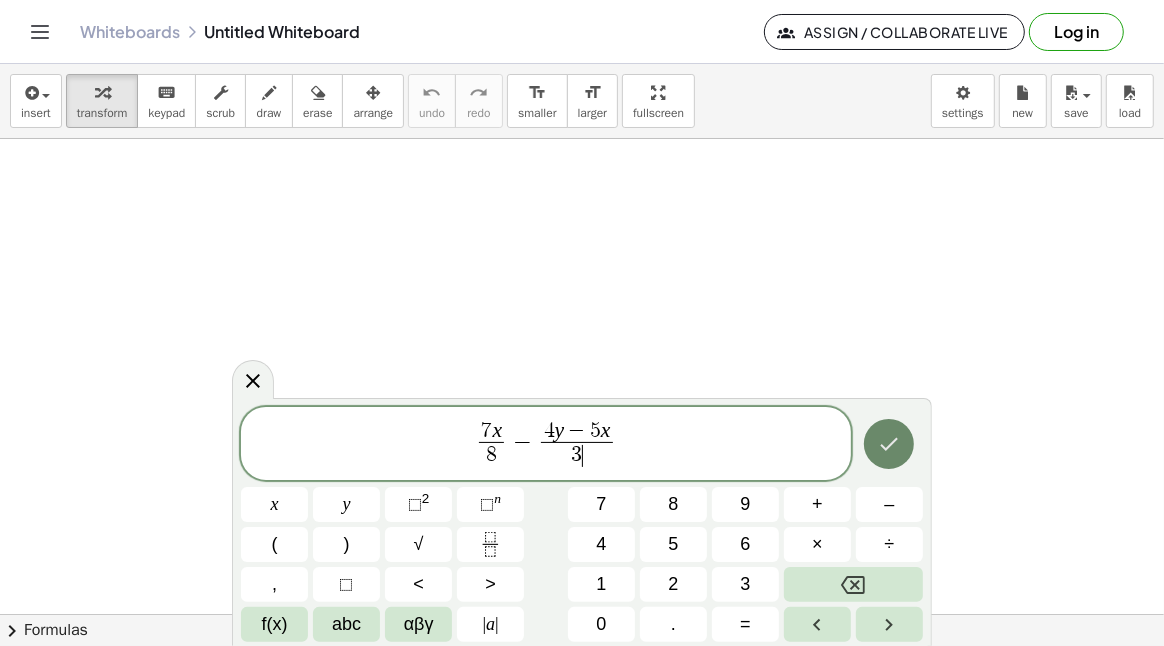 click at bounding box center [889, 444] 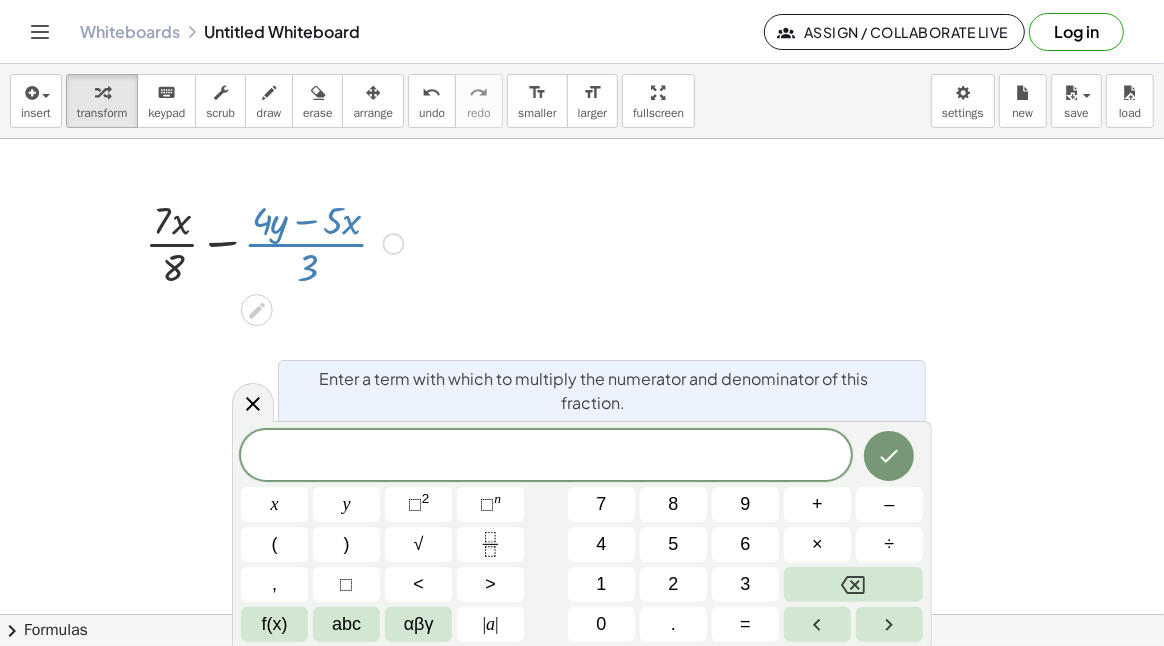 drag, startPoint x: 315, startPoint y: 261, endPoint x: 273, endPoint y: 271, distance: 43.174065 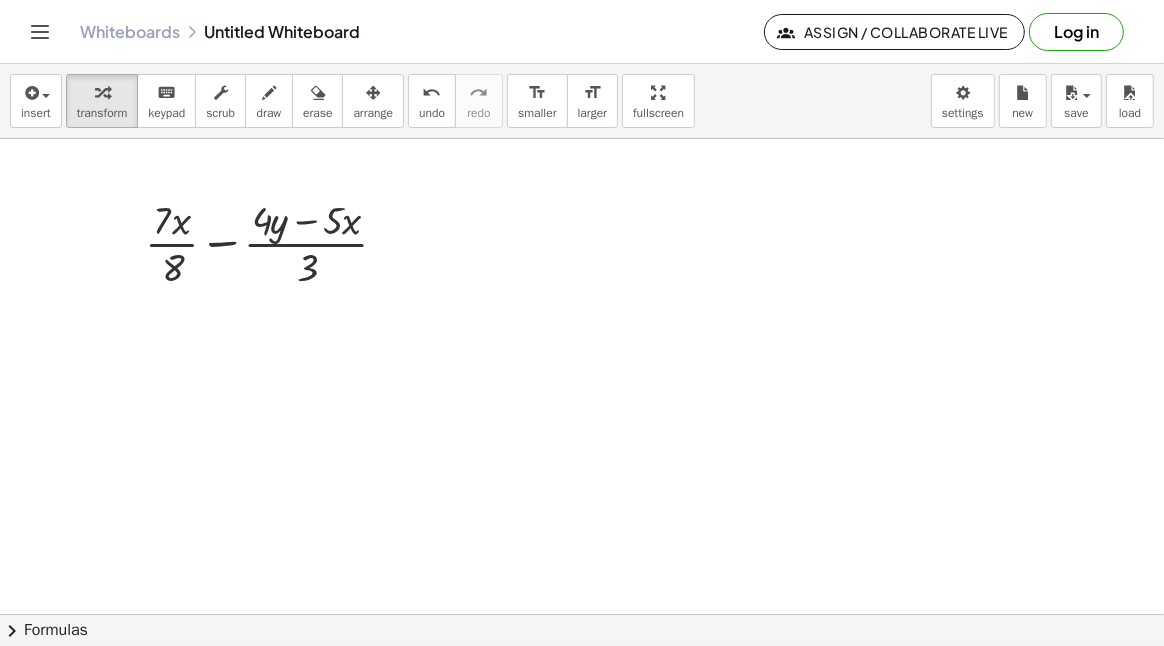 click at bounding box center [582, 615] 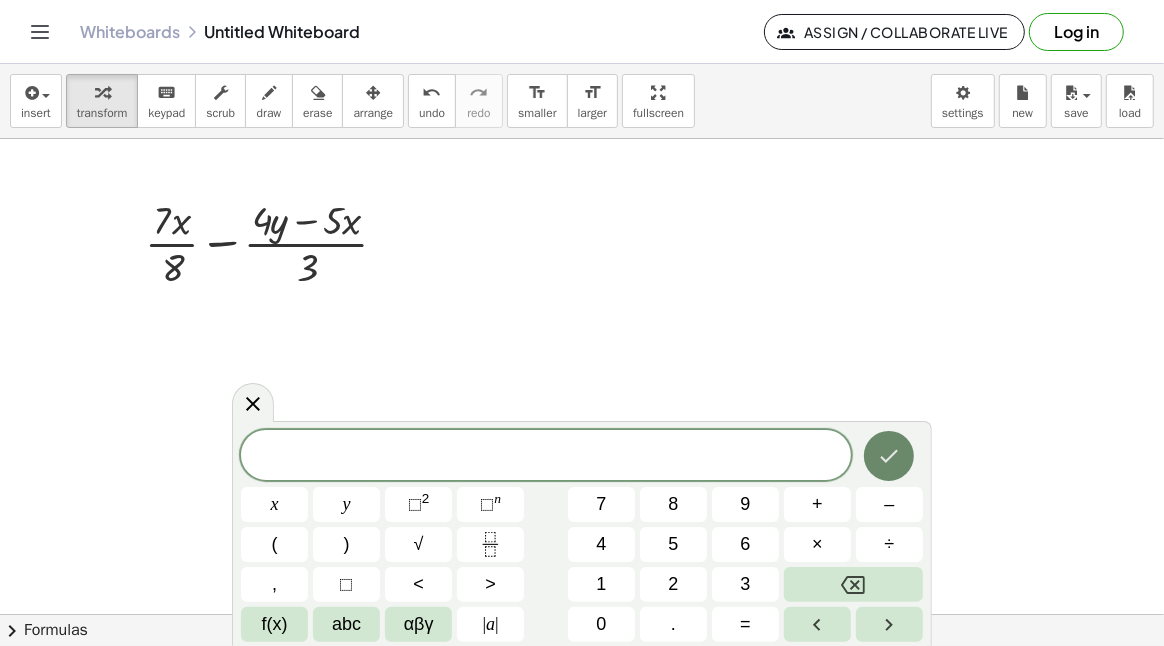 click 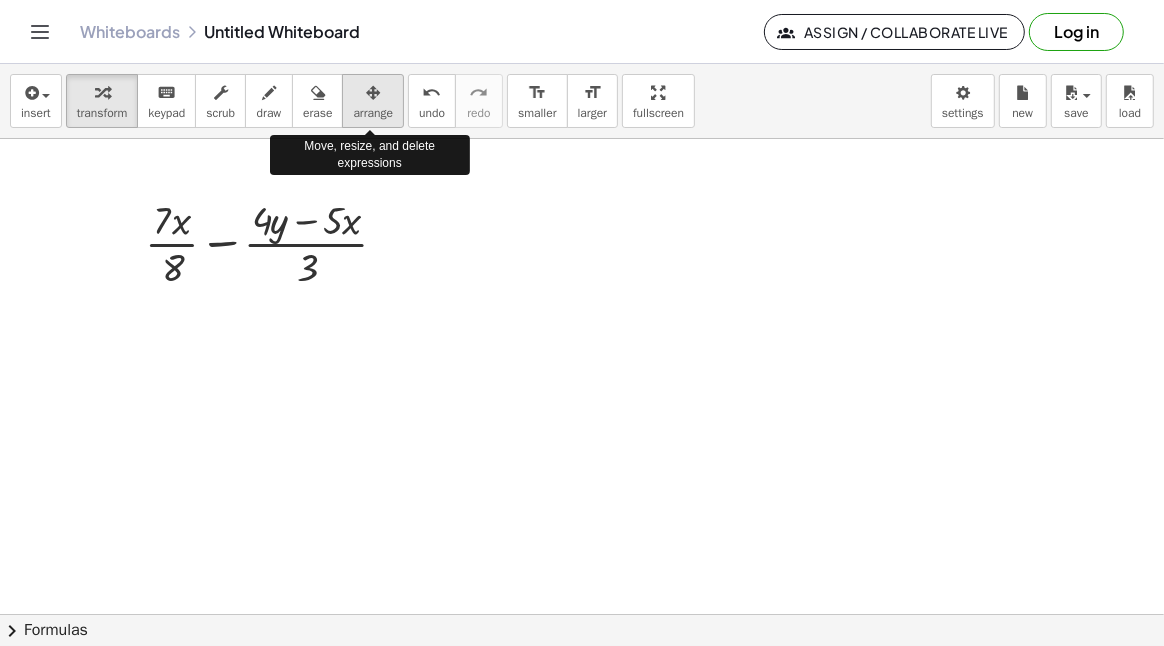 click at bounding box center [373, 92] 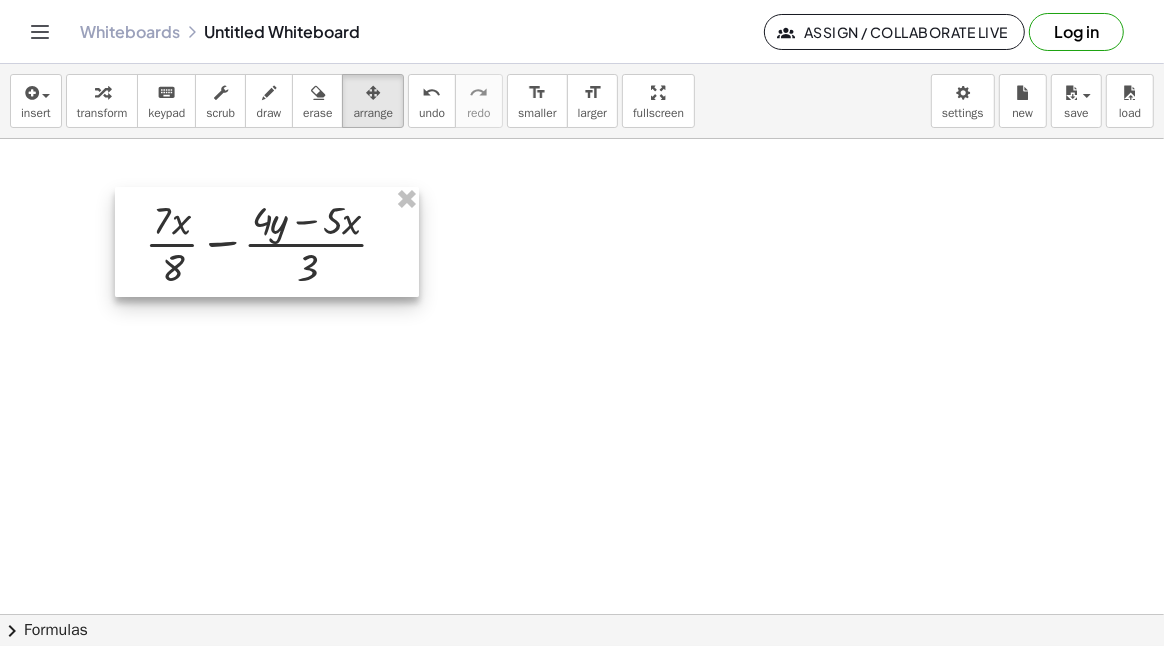 click at bounding box center (267, 242) 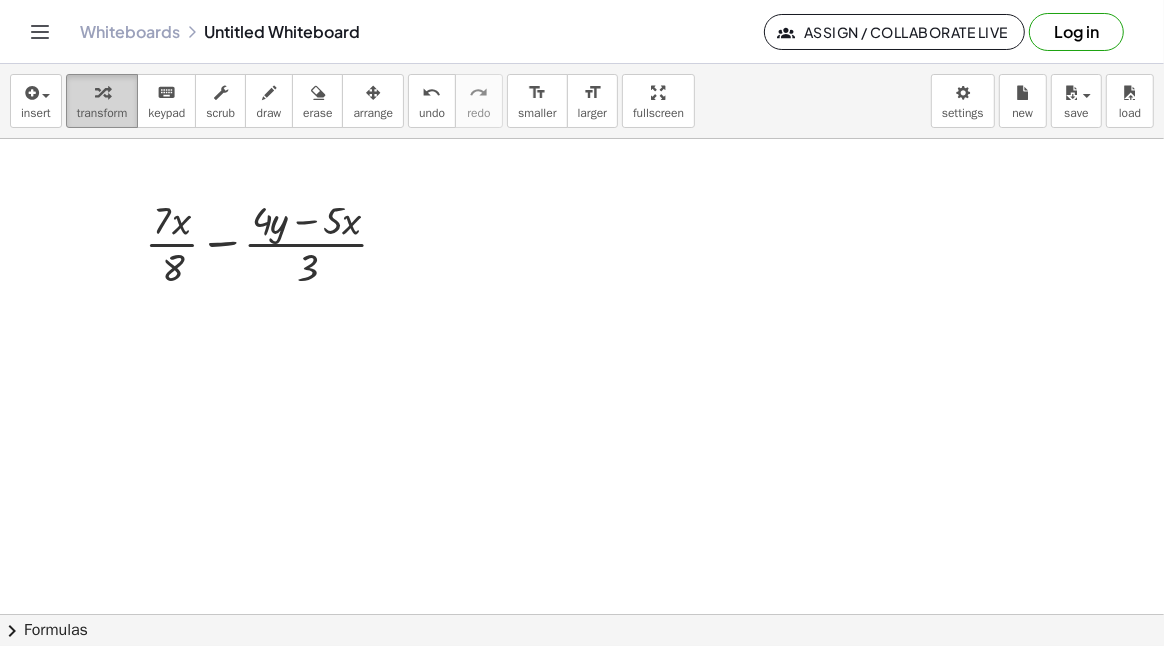 click at bounding box center [102, 93] 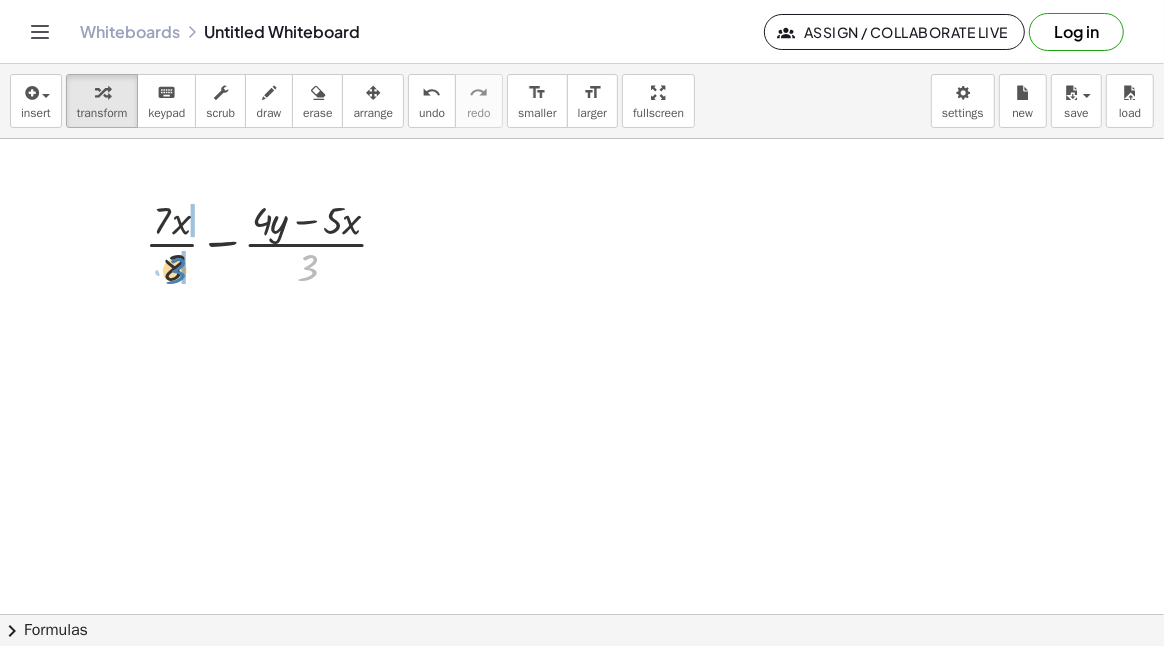 drag, startPoint x: 316, startPoint y: 267, endPoint x: 185, endPoint y: 270, distance: 131.03435 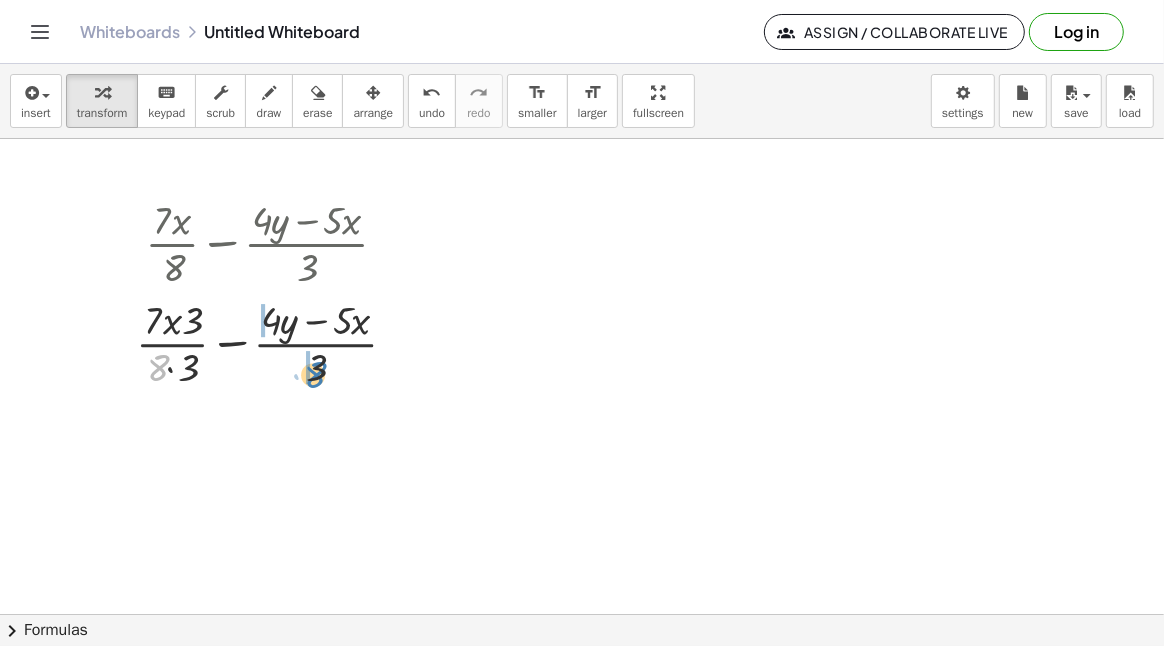 drag, startPoint x: 157, startPoint y: 372, endPoint x: 314, endPoint y: 379, distance: 157.15598 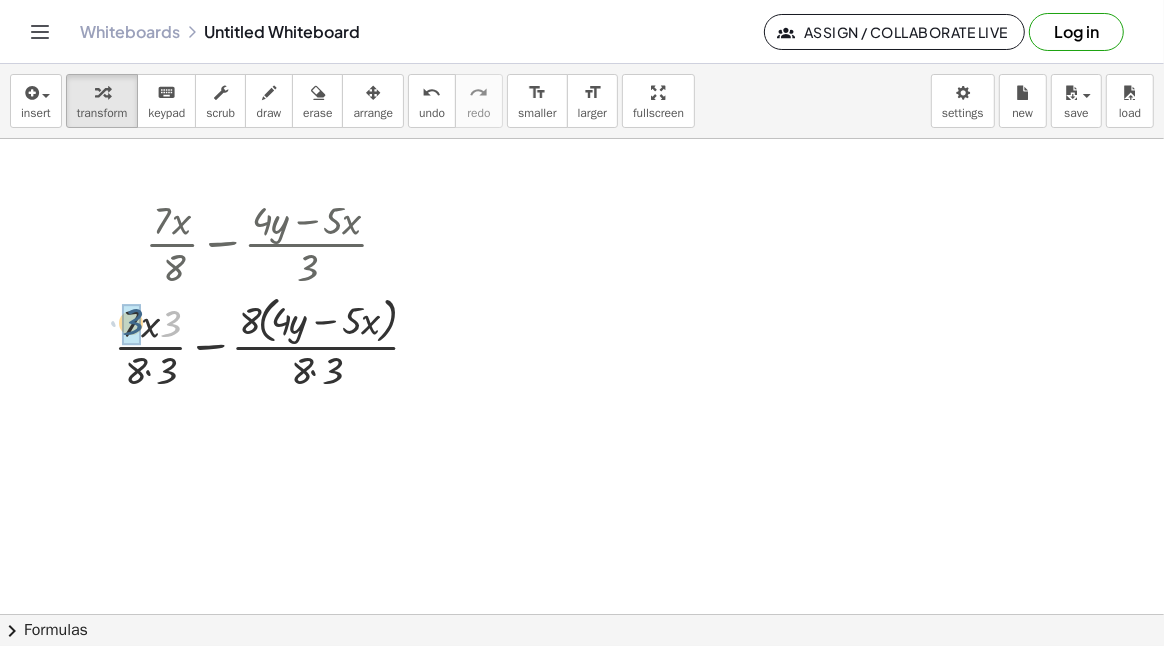 drag, startPoint x: 172, startPoint y: 325, endPoint x: 134, endPoint y: 323, distance: 38.052597 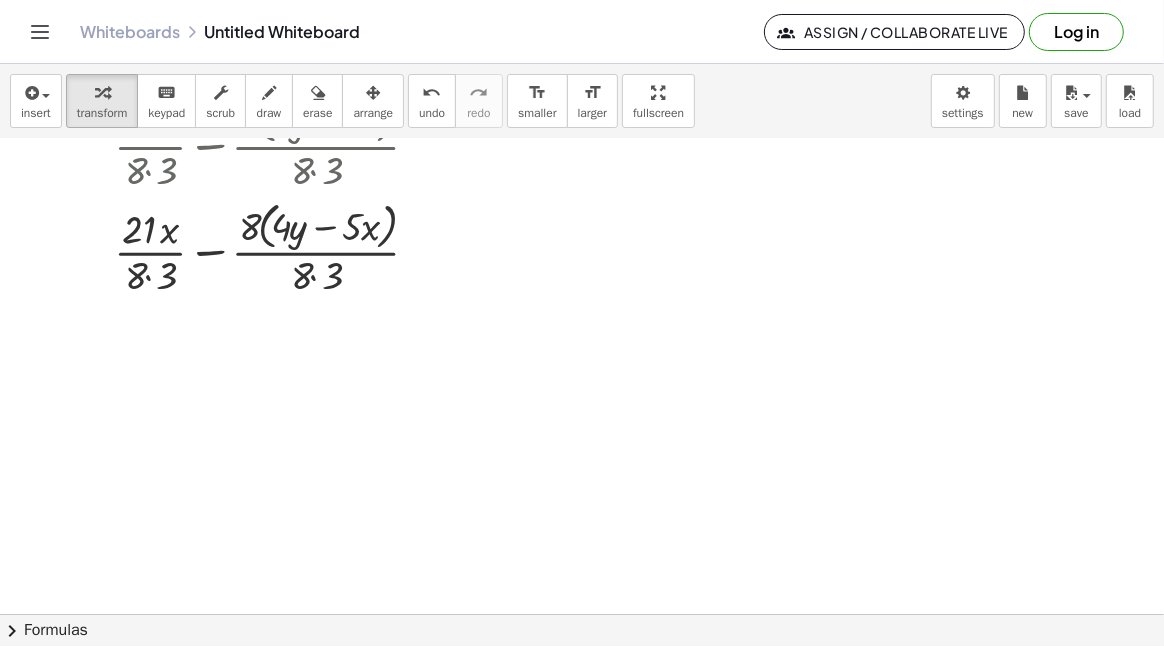 scroll, scrollTop: 199, scrollLeft: 0, axis: vertical 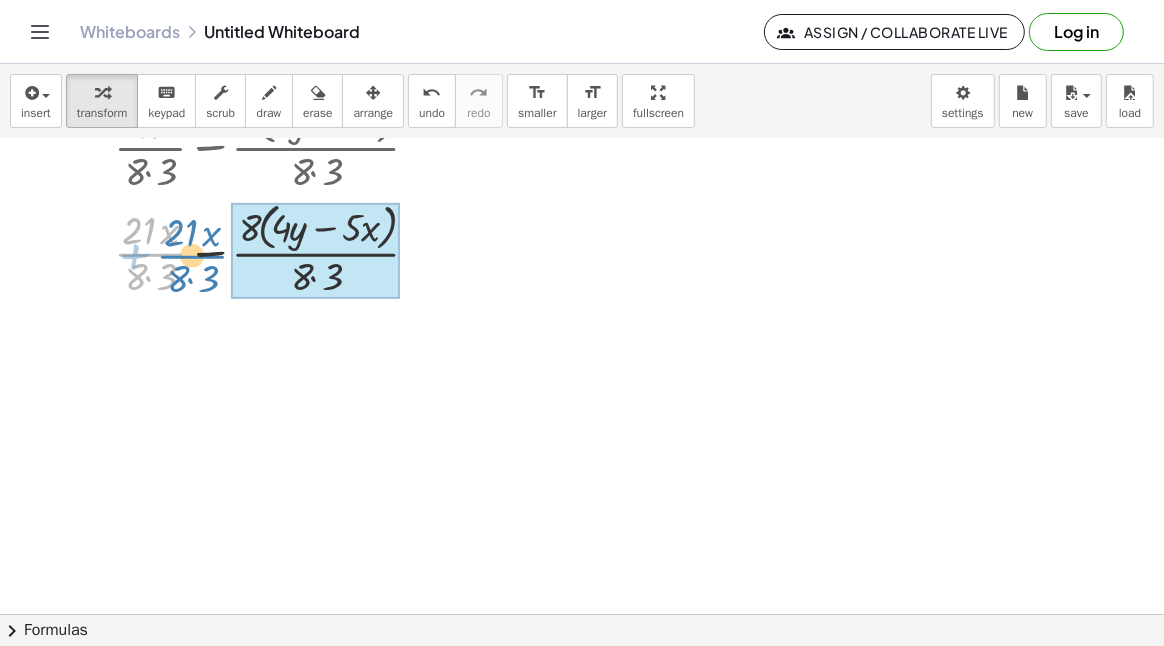 drag, startPoint x: 168, startPoint y: 251, endPoint x: 210, endPoint y: 253, distance: 42.047592 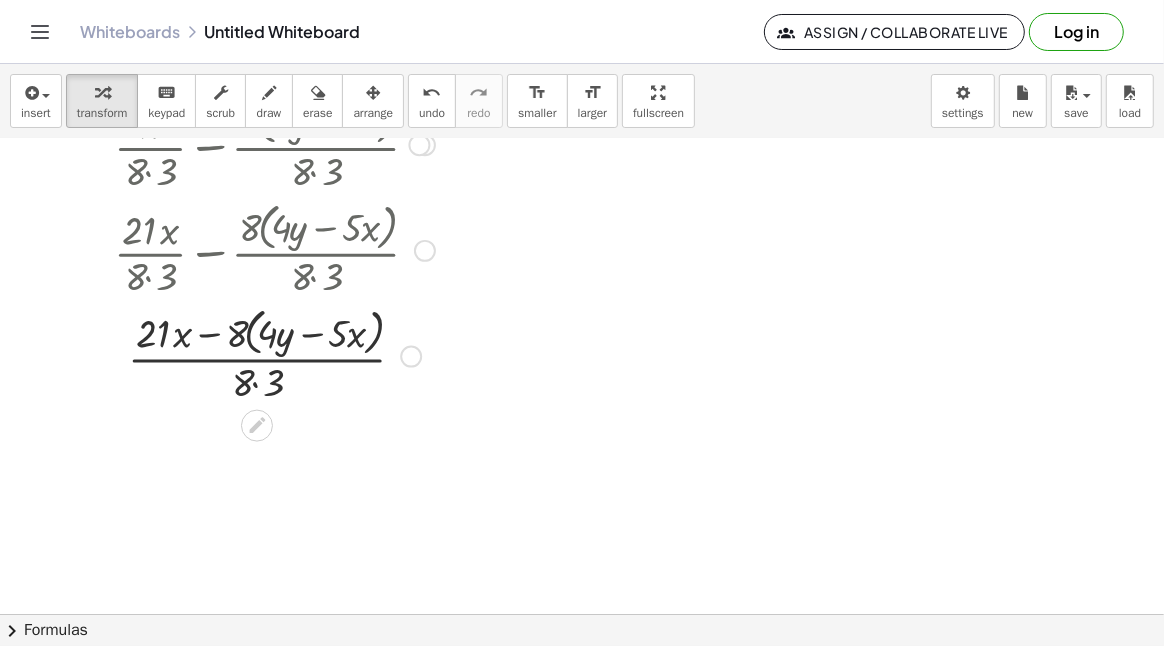 click at bounding box center (274, 355) 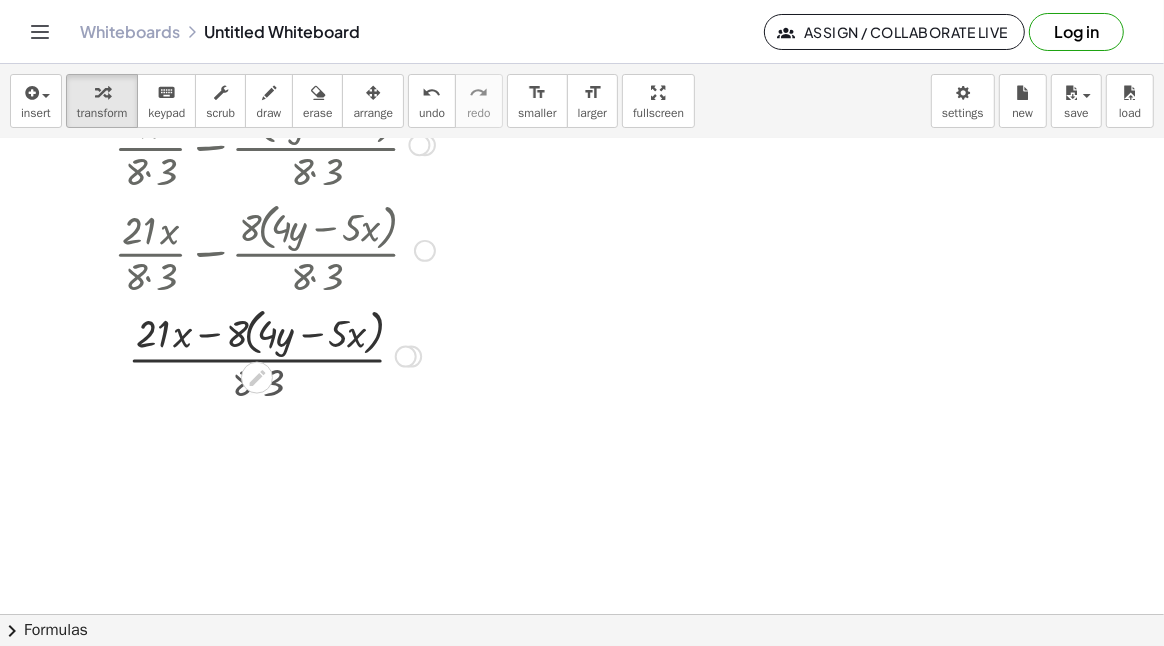 click 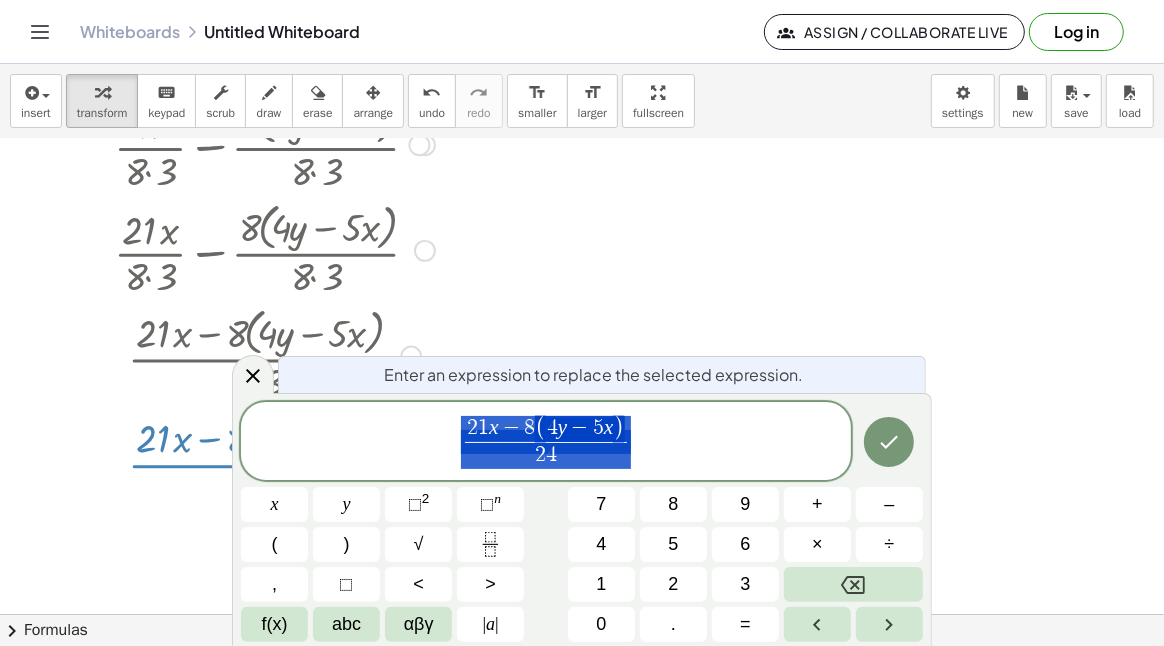 click at bounding box center (582, 416) 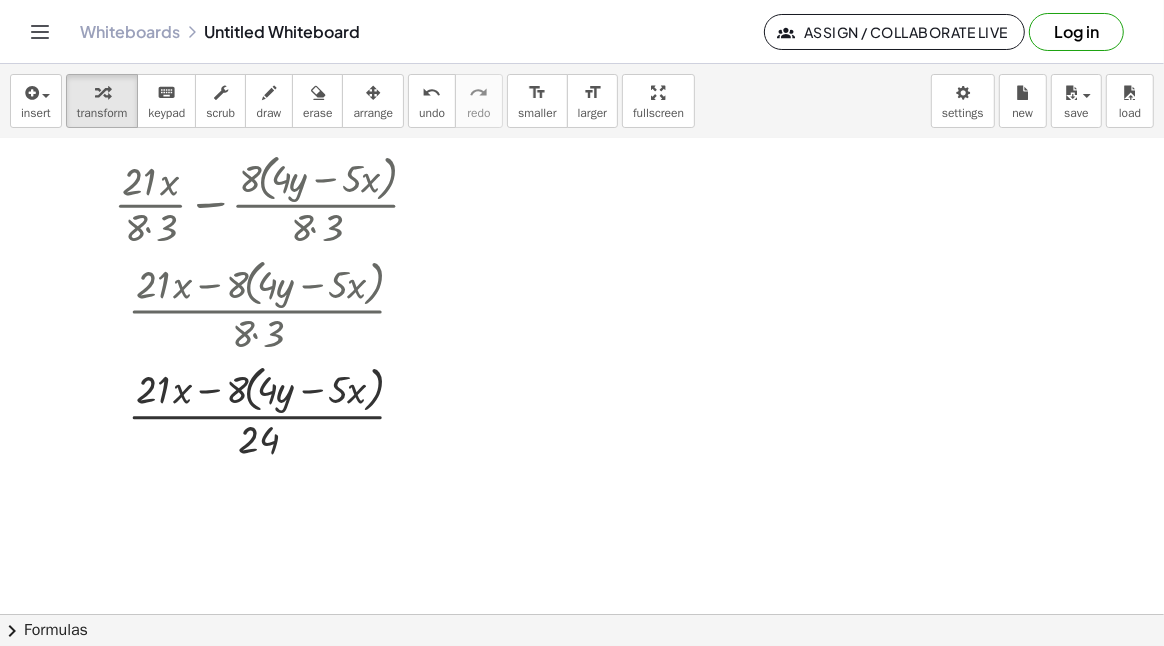 scroll, scrollTop: 399, scrollLeft: 0, axis: vertical 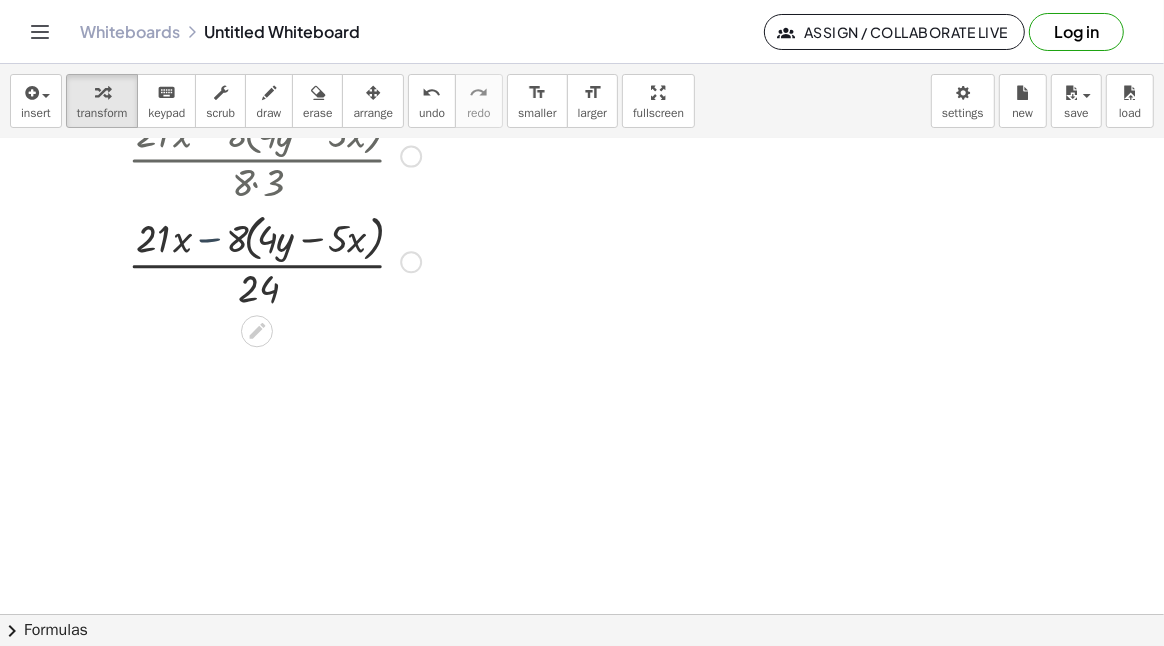 click at bounding box center [274, 261] 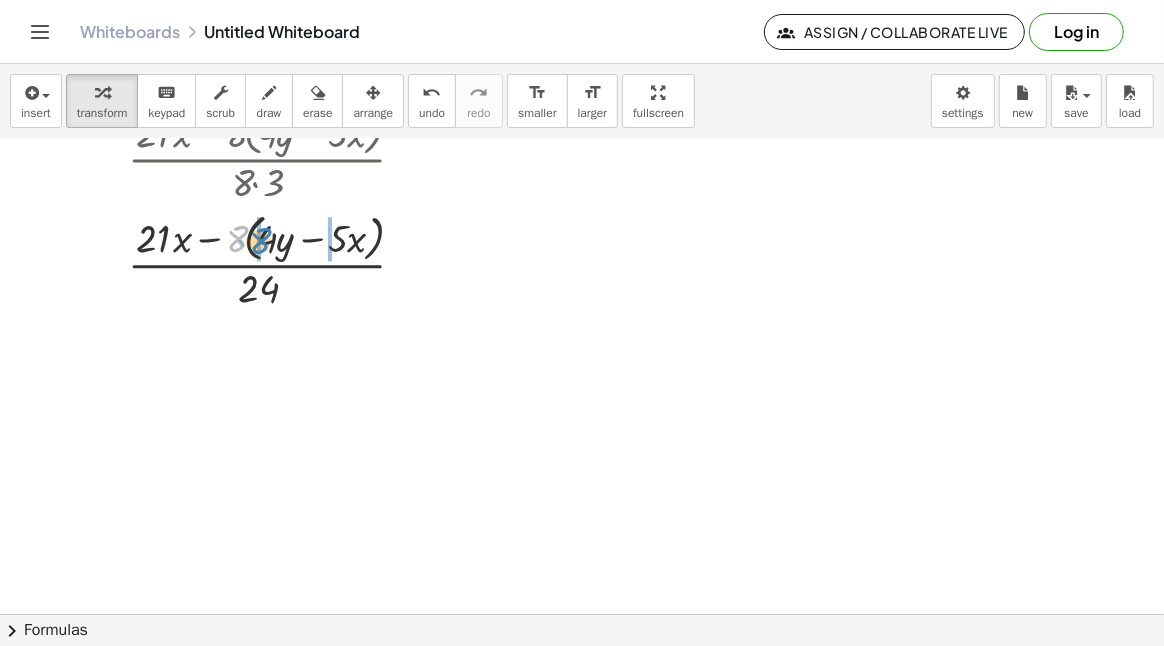 drag, startPoint x: 236, startPoint y: 239, endPoint x: 259, endPoint y: 241, distance: 23.086792 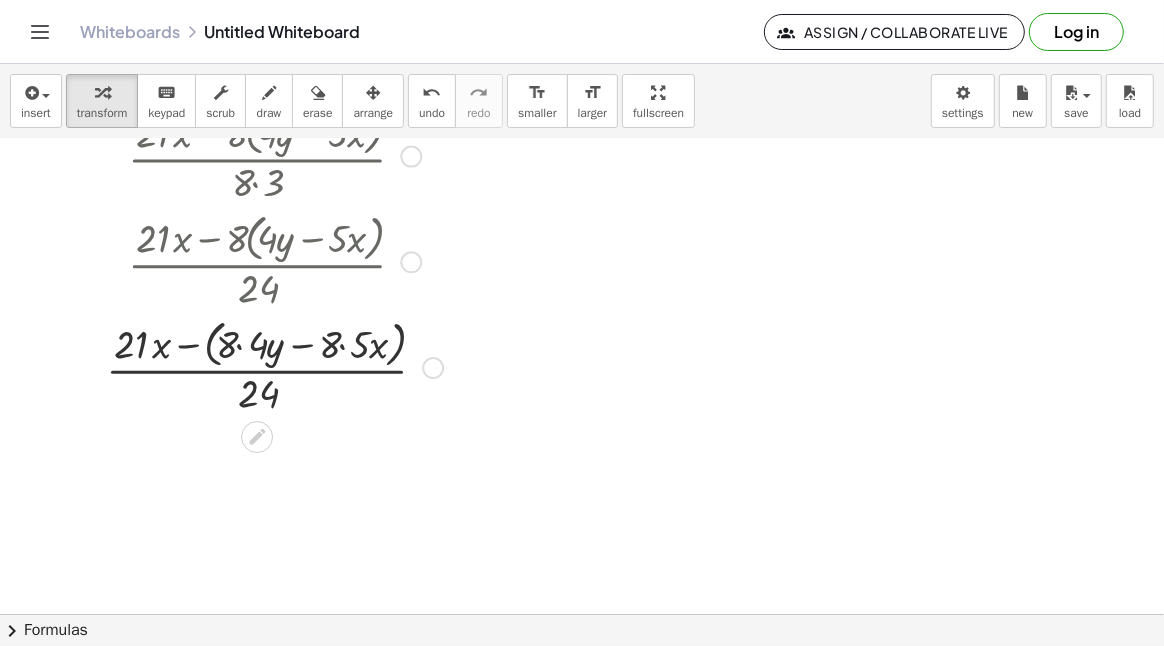click at bounding box center [274, 366] 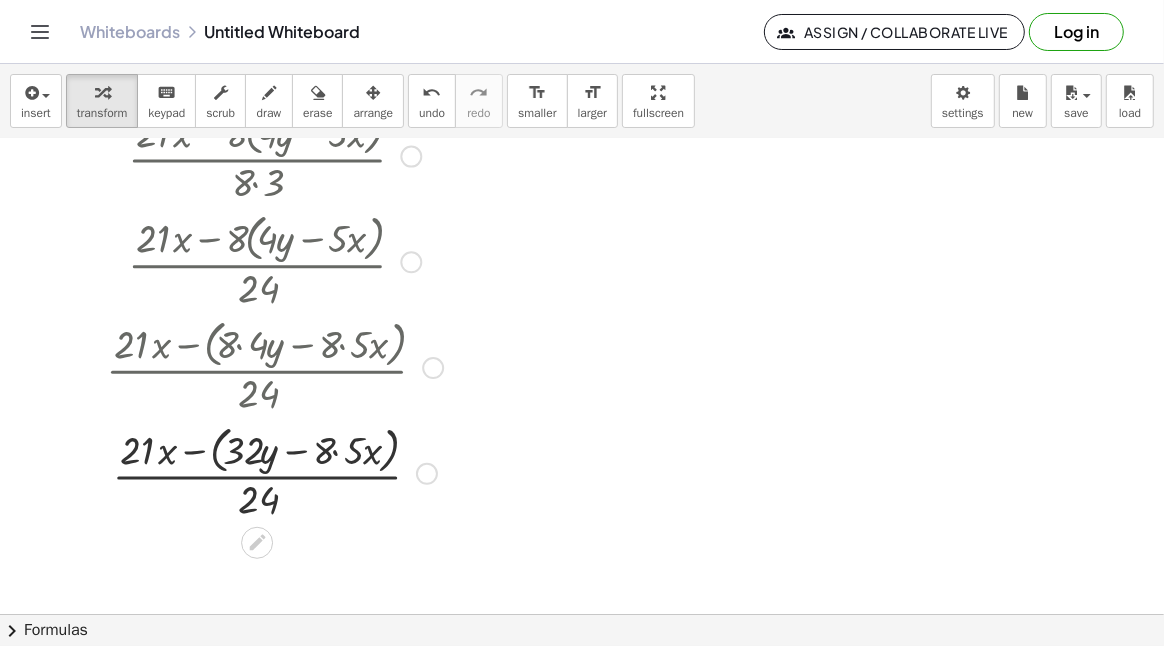 click at bounding box center (274, 472) 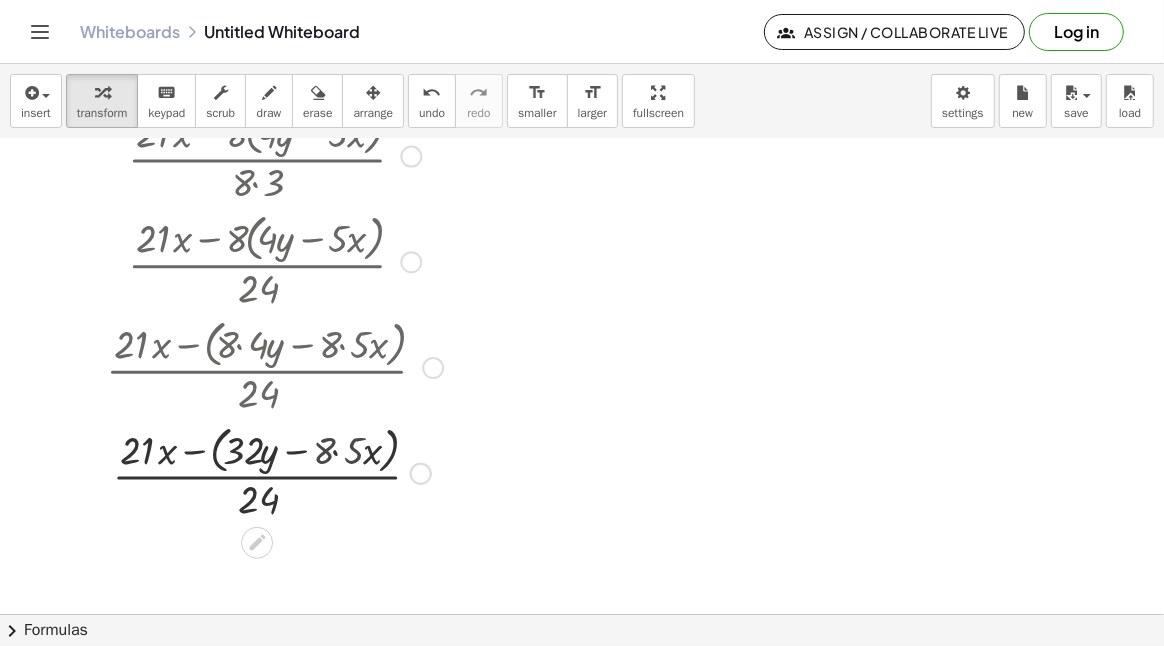 click at bounding box center [274, 472] 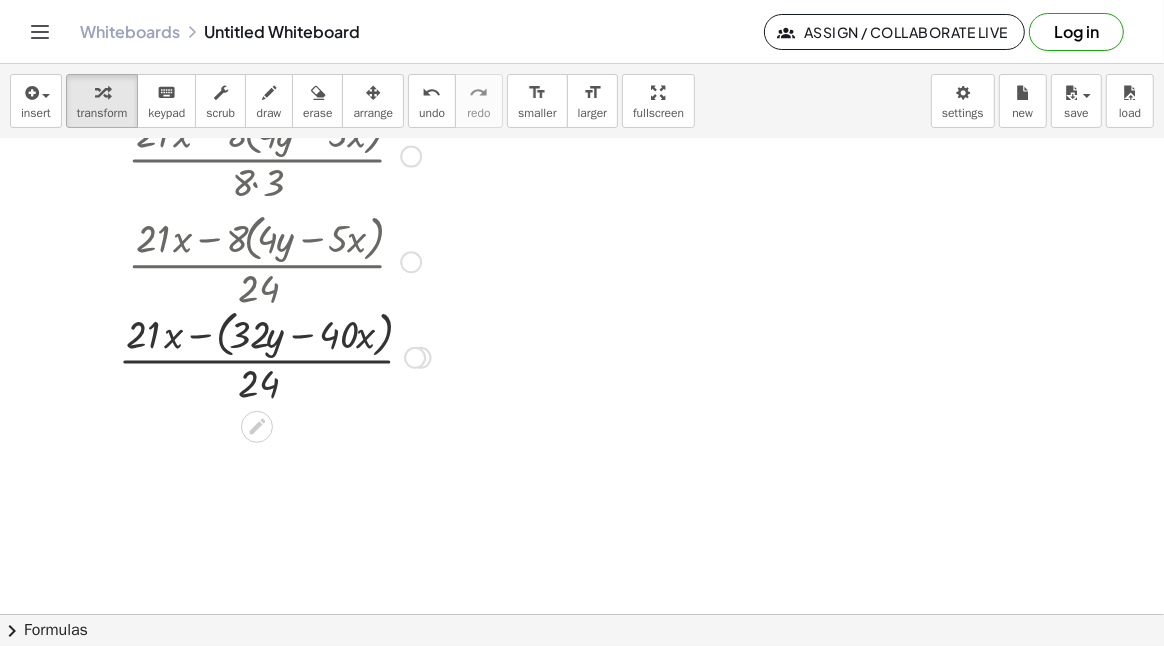 drag, startPoint x: 416, startPoint y: 459, endPoint x: 413, endPoint y: 354, distance: 105.04285 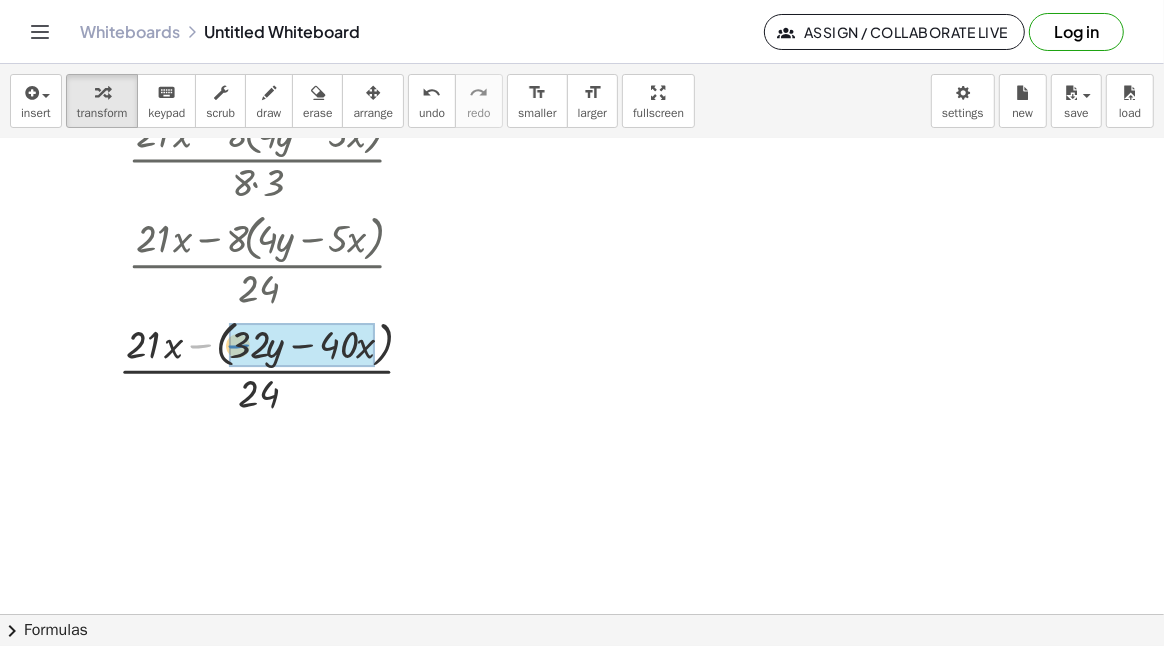 drag, startPoint x: 203, startPoint y: 345, endPoint x: 241, endPoint y: 345, distance: 38 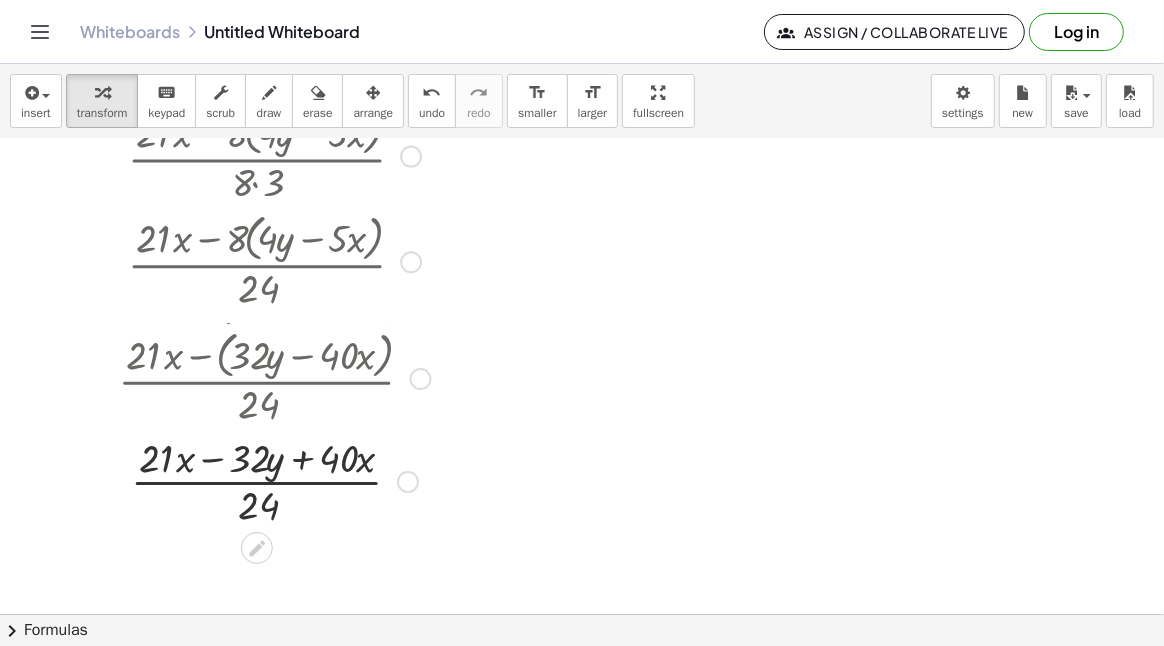 drag, startPoint x: 403, startPoint y: 473, endPoint x: 422, endPoint y: 489, distance: 24.839485 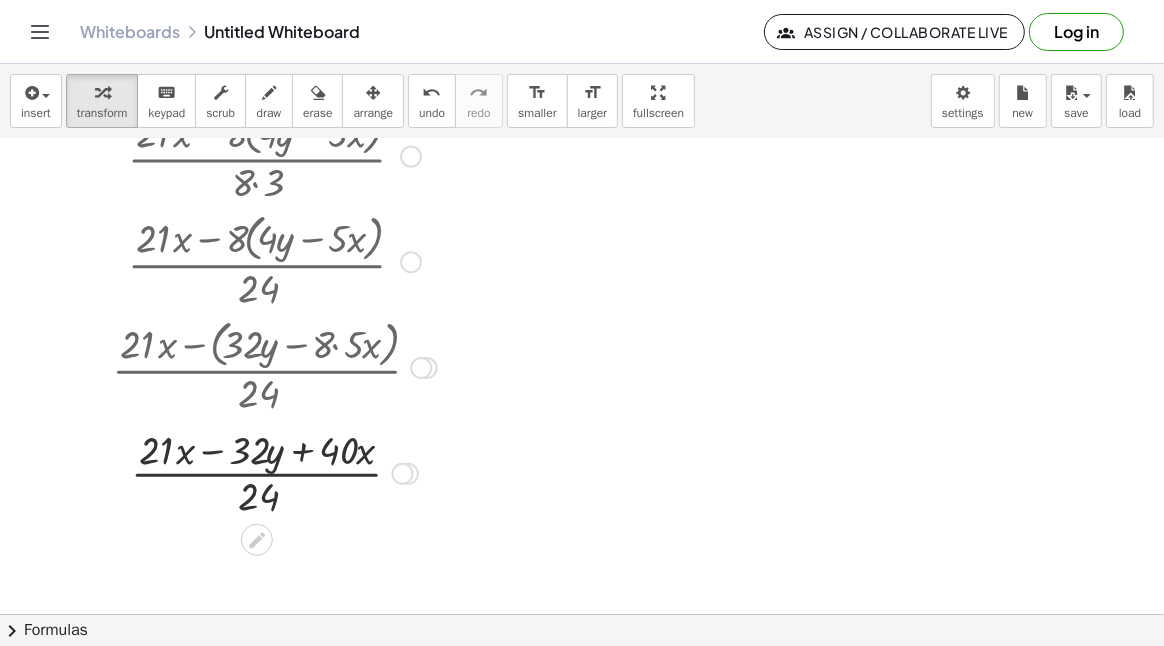 click at bounding box center [274, 366] 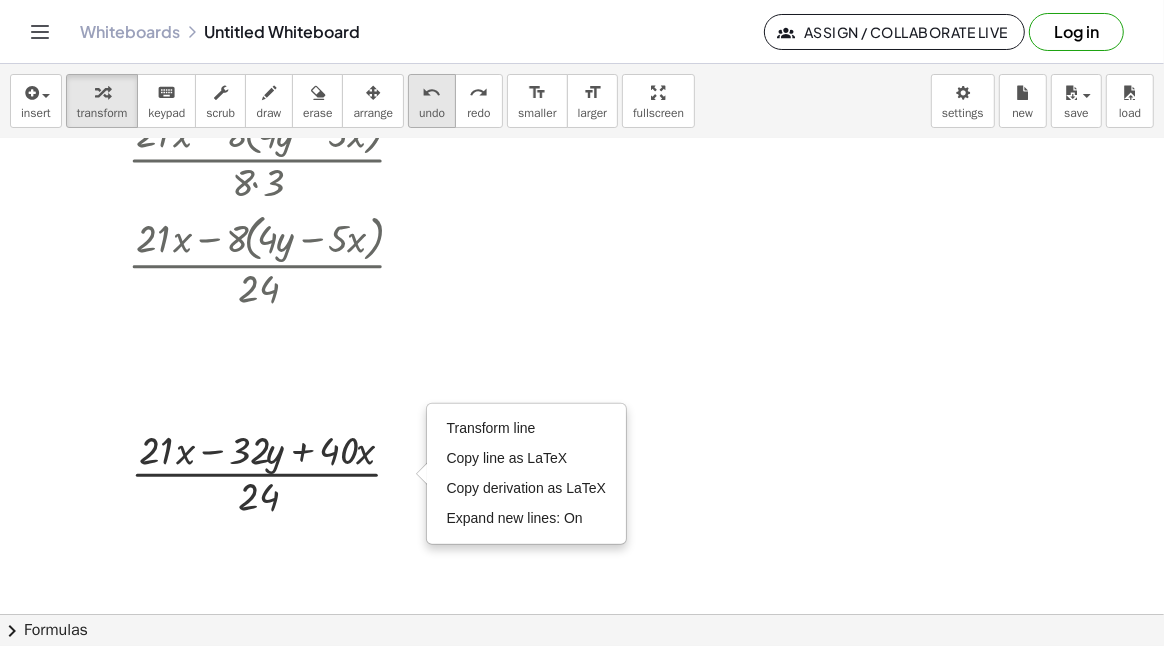 click on "undo" at bounding box center (432, 113) 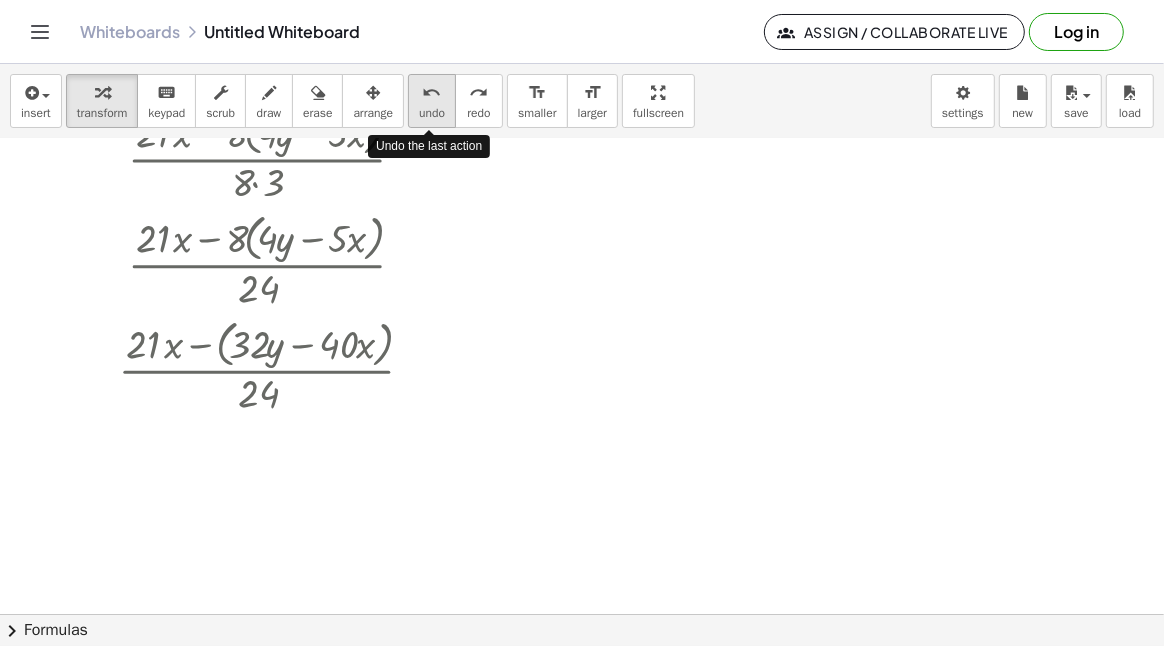 click on "undo" at bounding box center [432, 113] 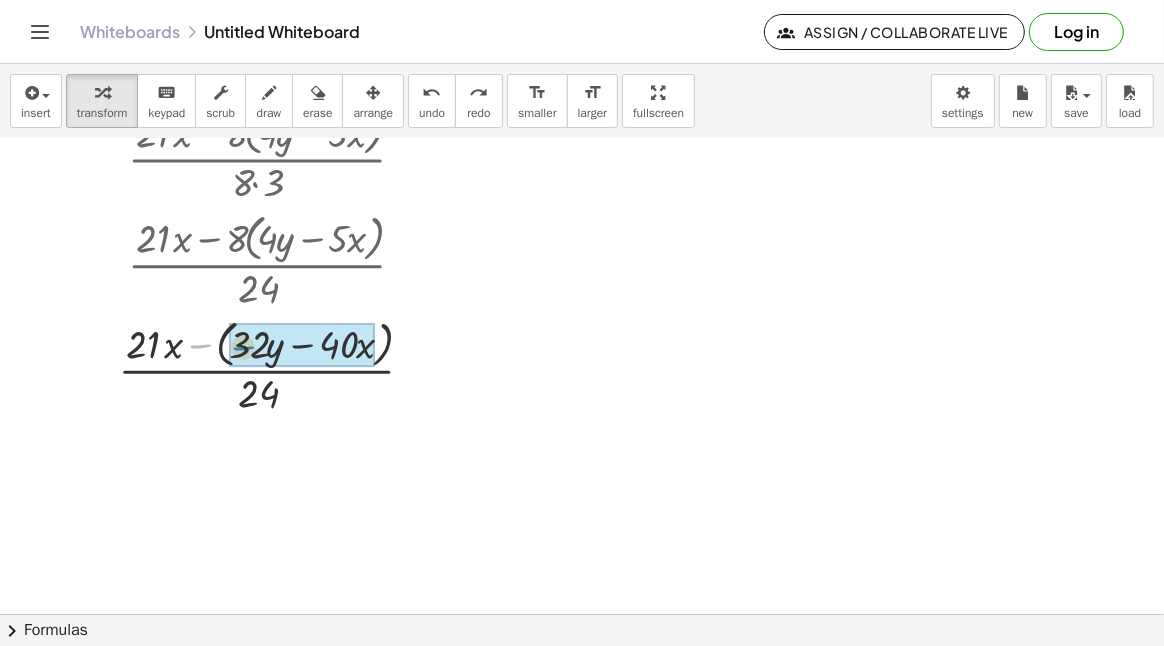 drag, startPoint x: 201, startPoint y: 343, endPoint x: 244, endPoint y: 345, distance: 43.046486 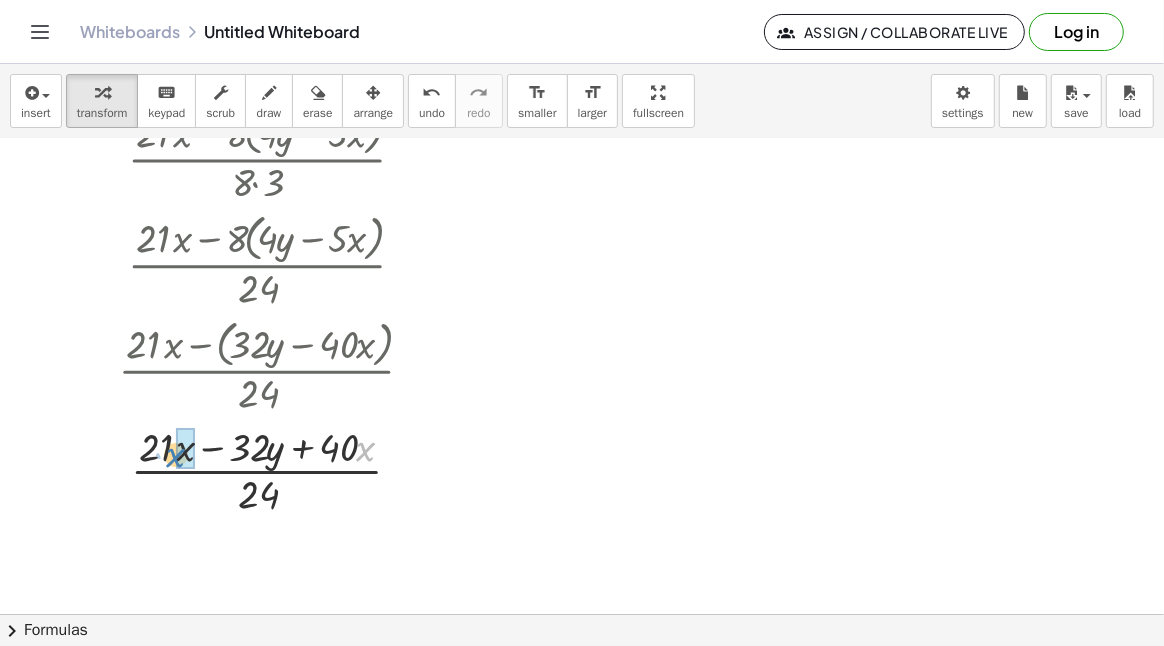drag, startPoint x: 363, startPoint y: 455, endPoint x: 173, endPoint y: 461, distance: 190.09471 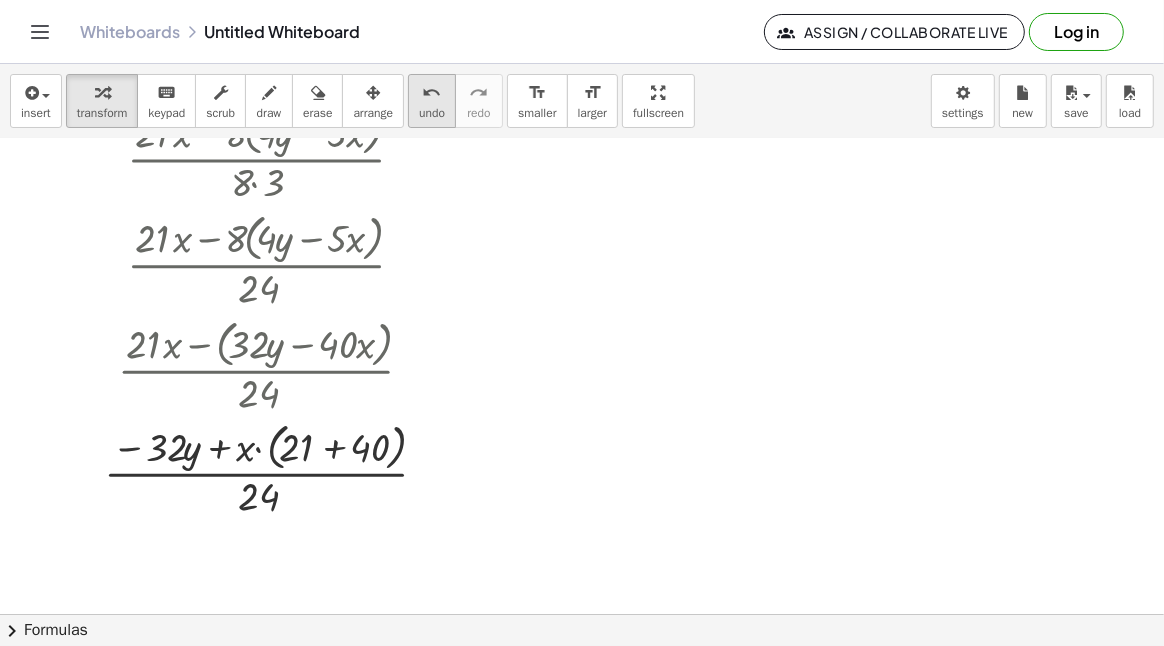 click on "undo" at bounding box center (432, 113) 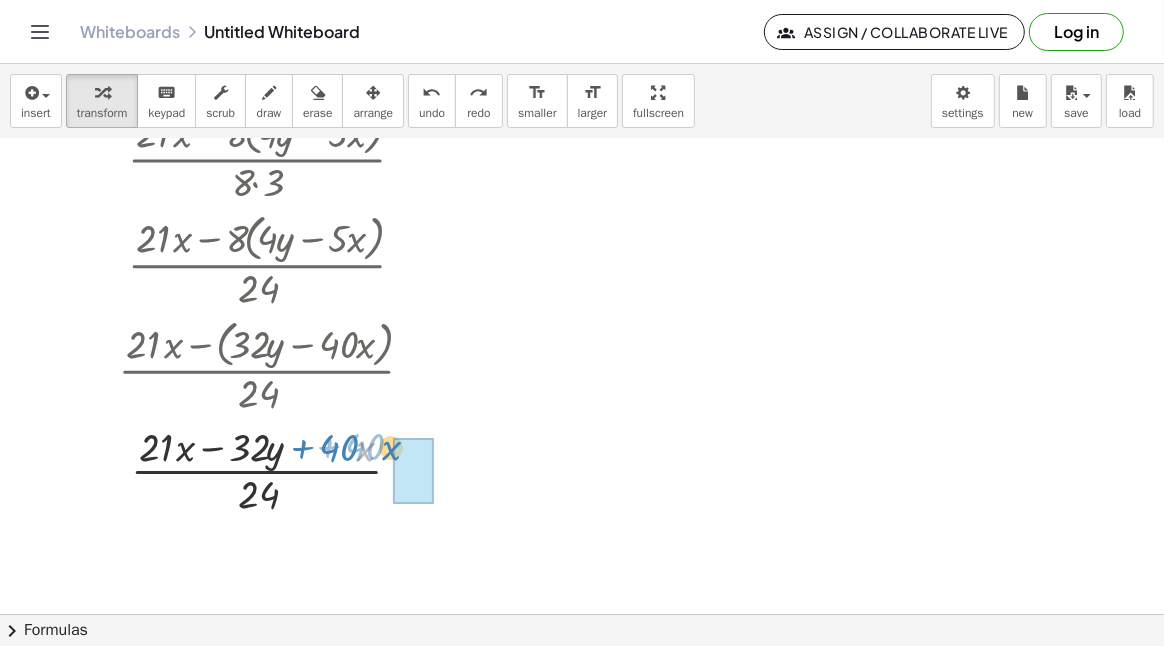 drag, startPoint x: 359, startPoint y: 448, endPoint x: 385, endPoint y: 447, distance: 26.019224 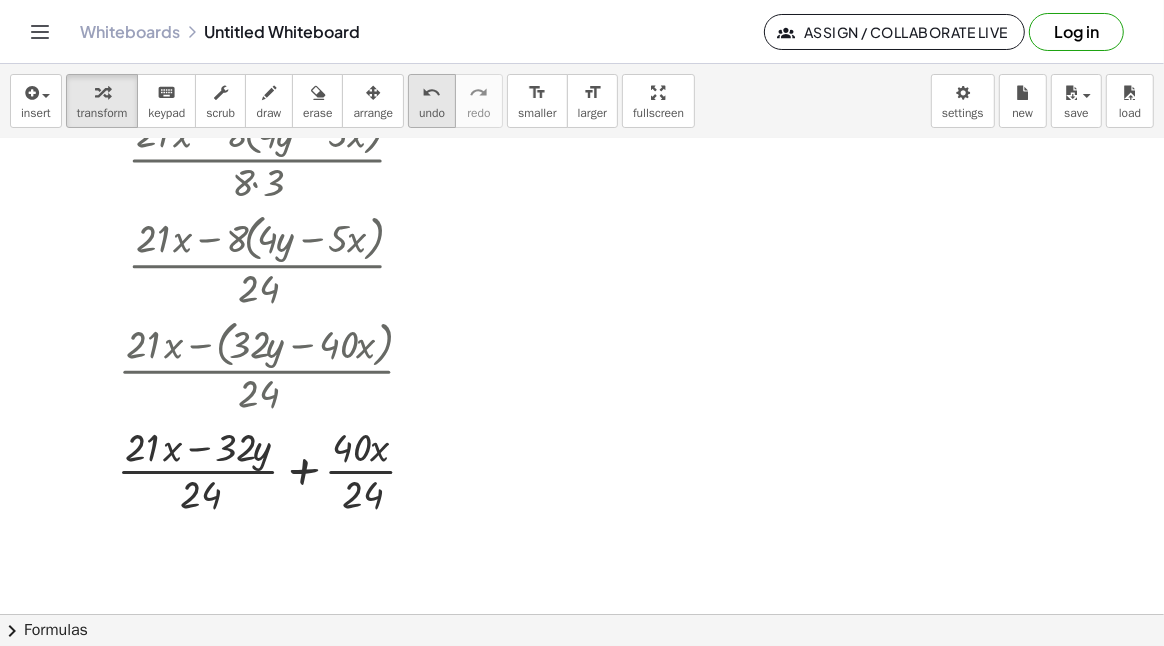 click on "undo" at bounding box center (432, 92) 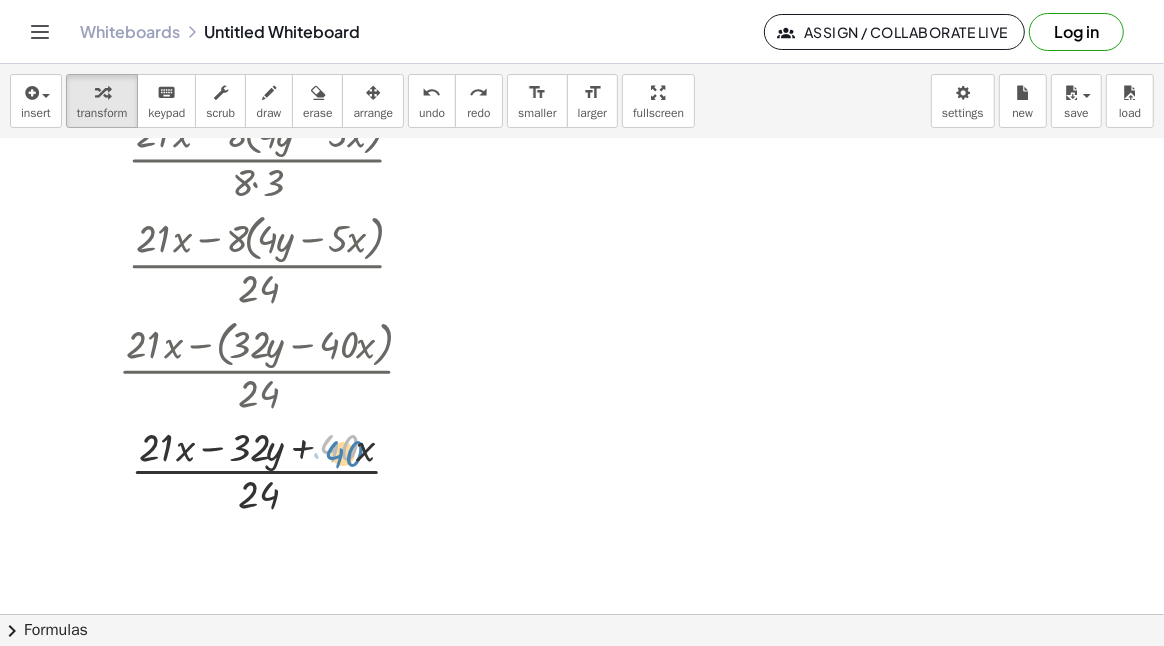 click at bounding box center (275, 469) 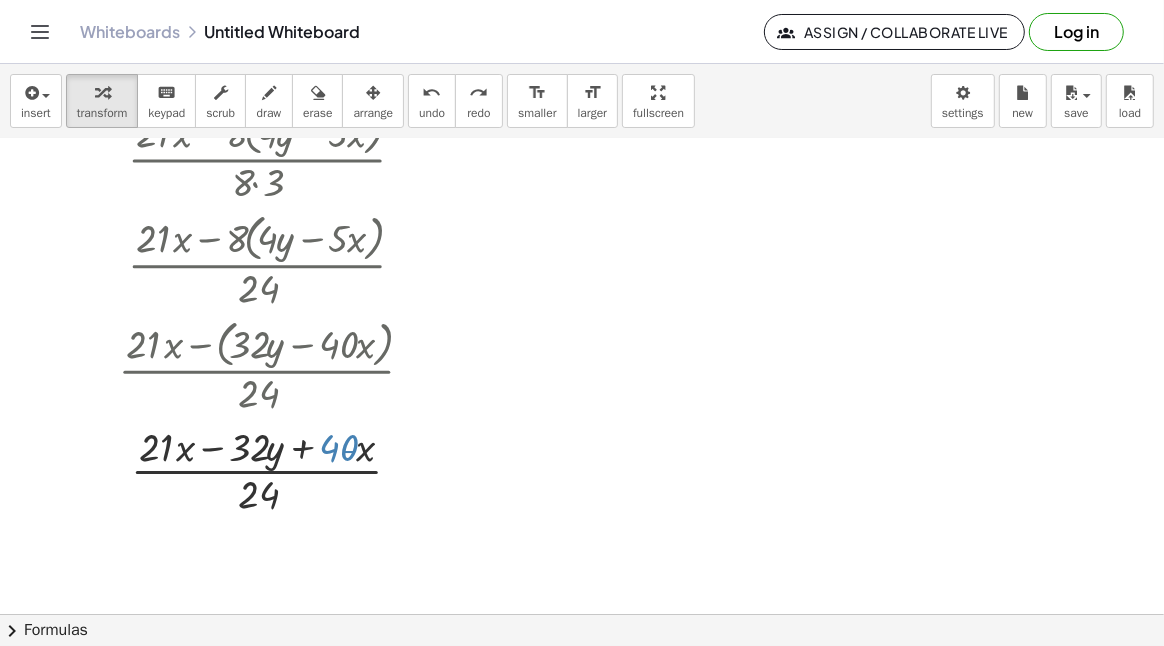 click at bounding box center [275, 469] 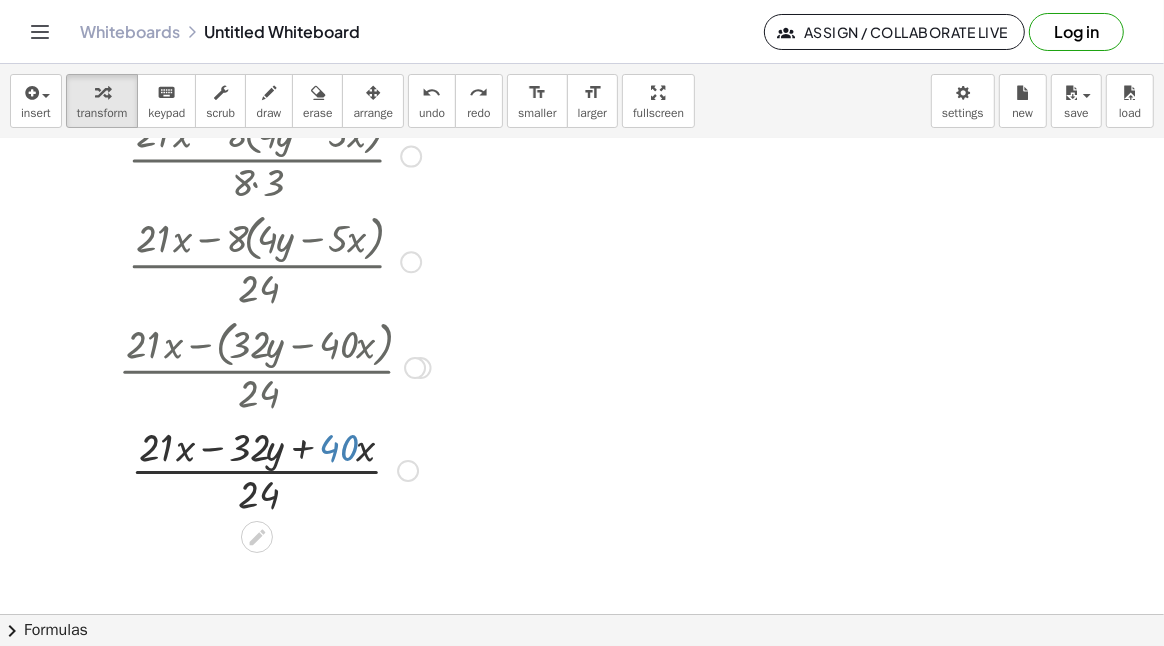click at bounding box center (275, 469) 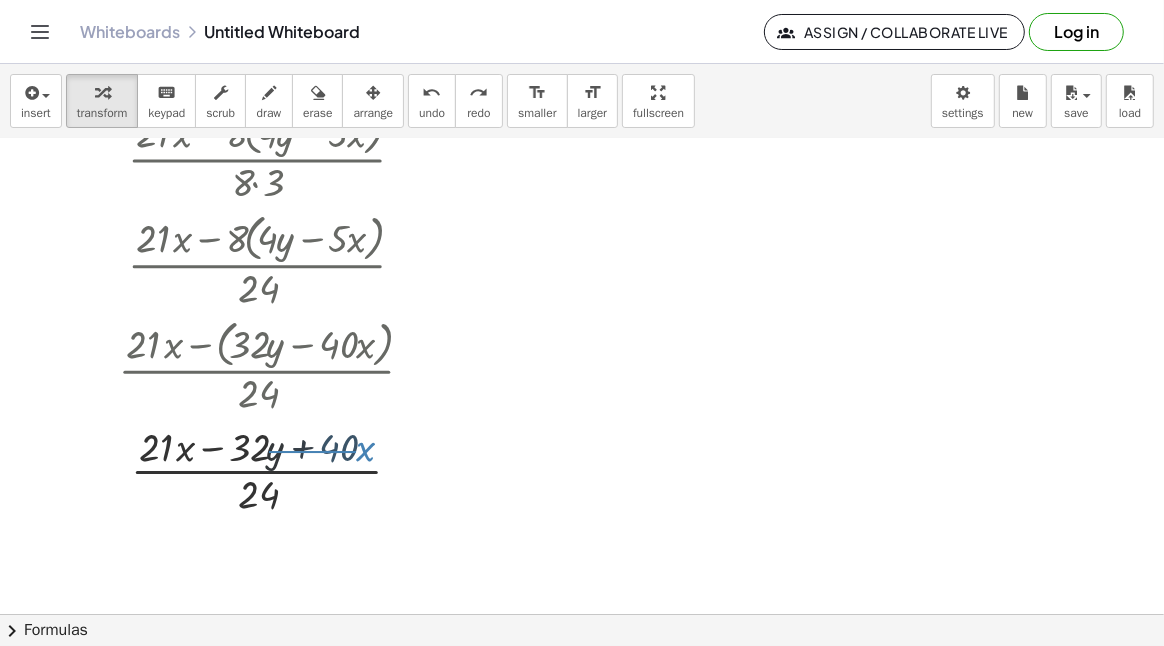 drag, startPoint x: 356, startPoint y: 450, endPoint x: 297, endPoint y: 452, distance: 59.03389 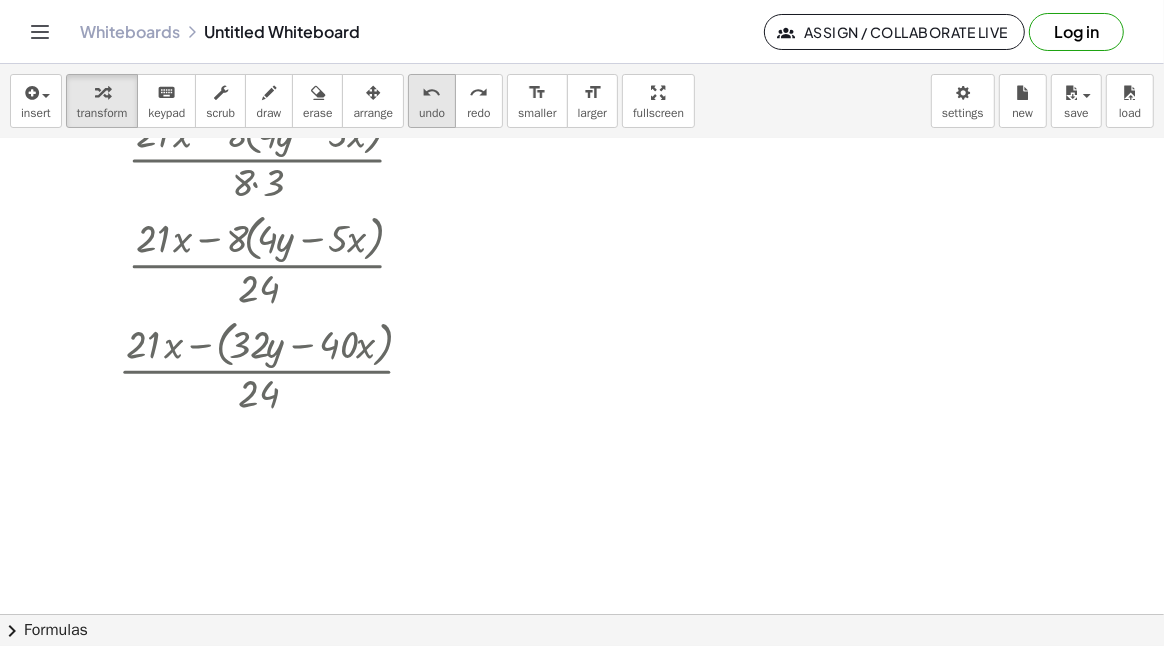 click on "undo" at bounding box center [432, 92] 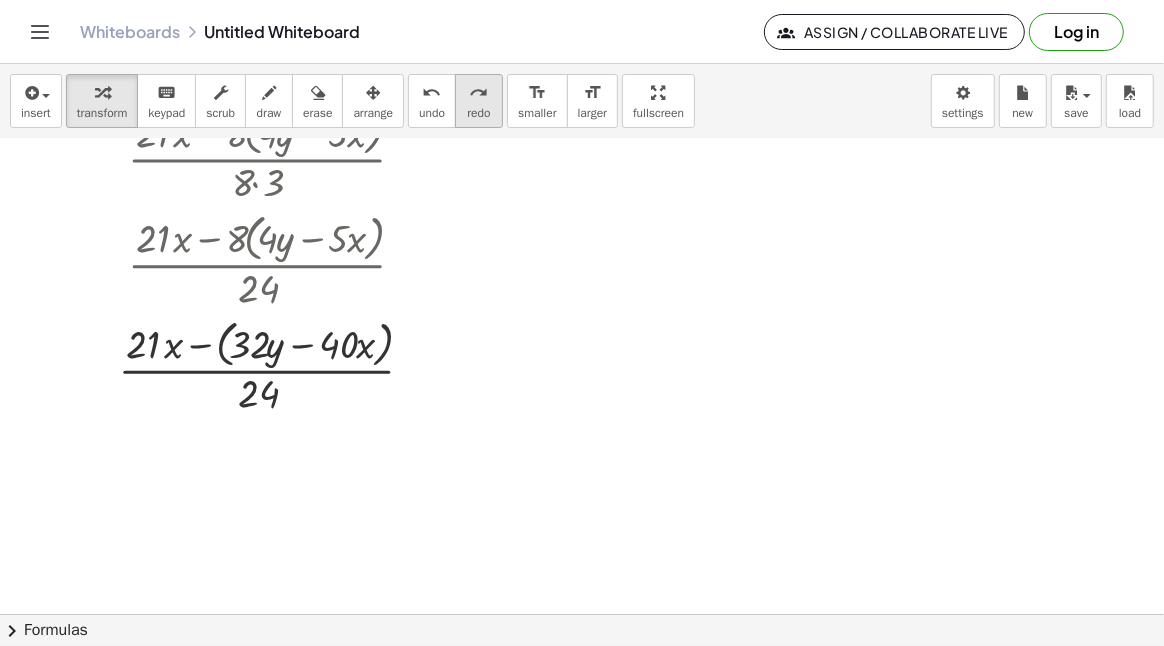click on "redo" at bounding box center [478, 113] 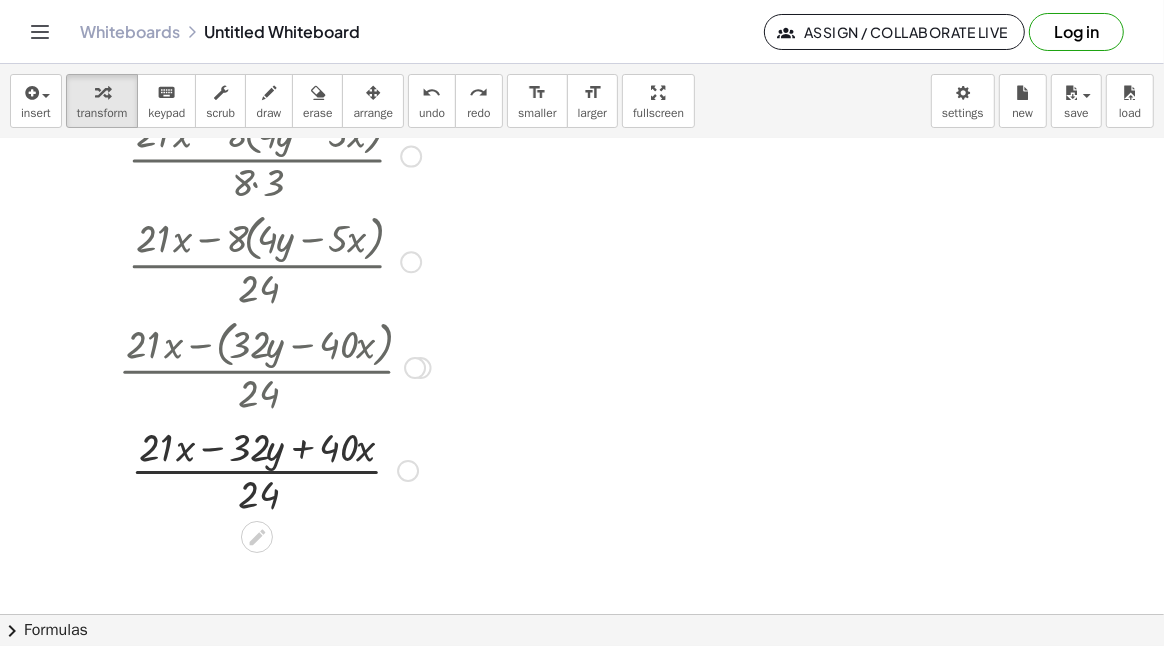 click at bounding box center (274, 469) 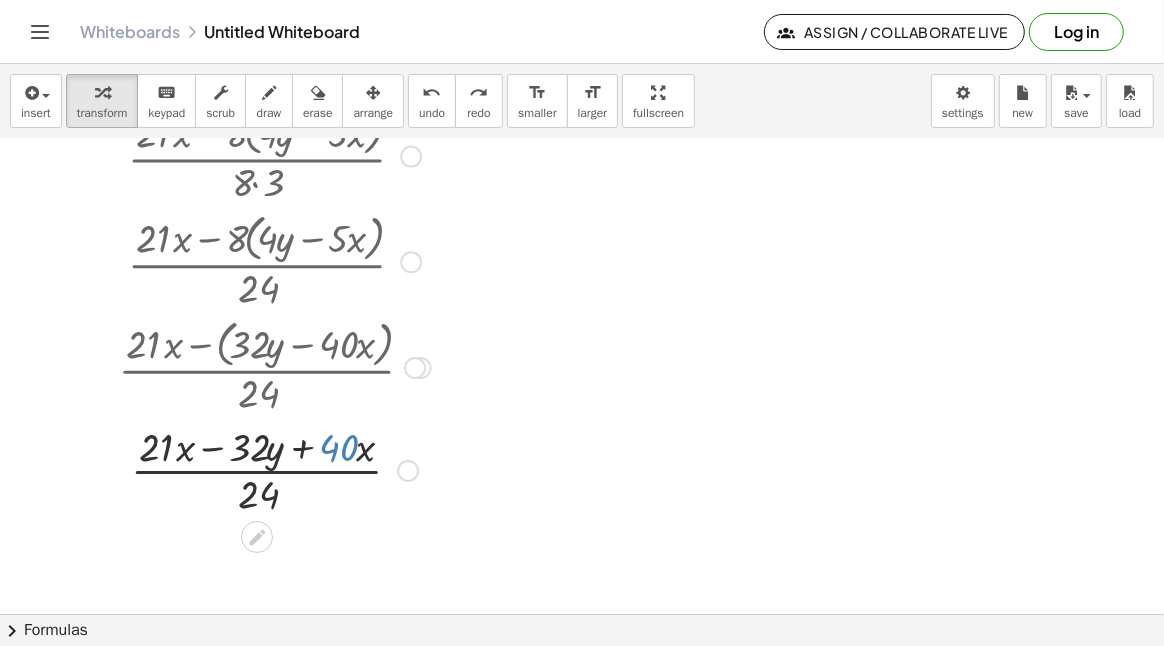 click at bounding box center [274, 469] 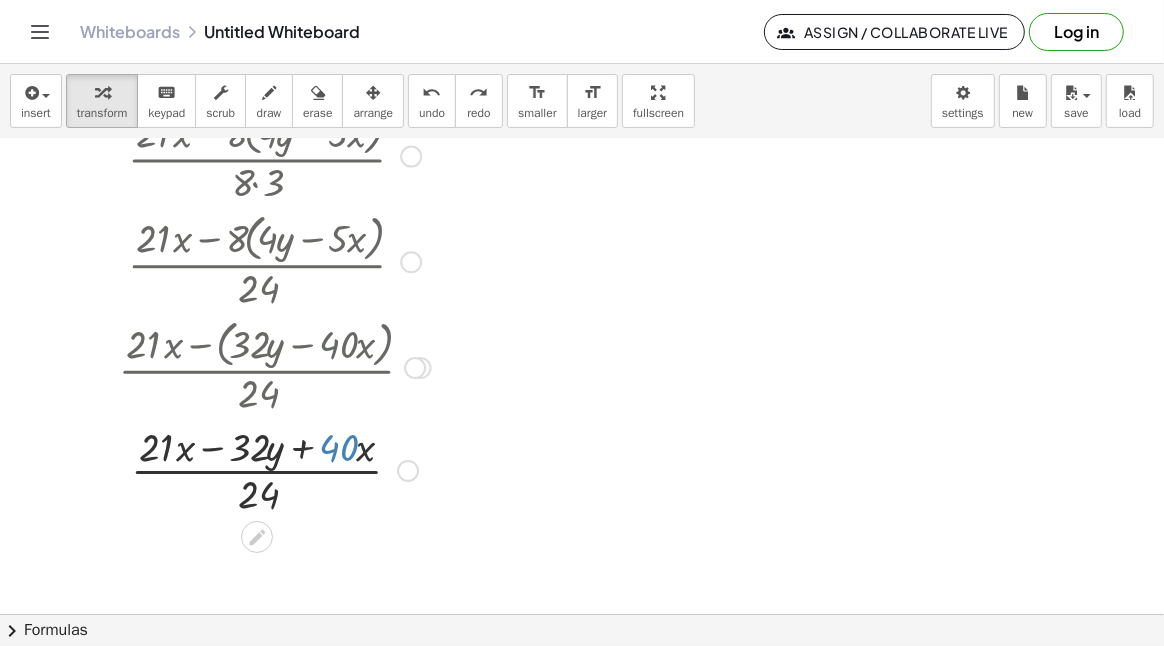 click at bounding box center [274, 469] 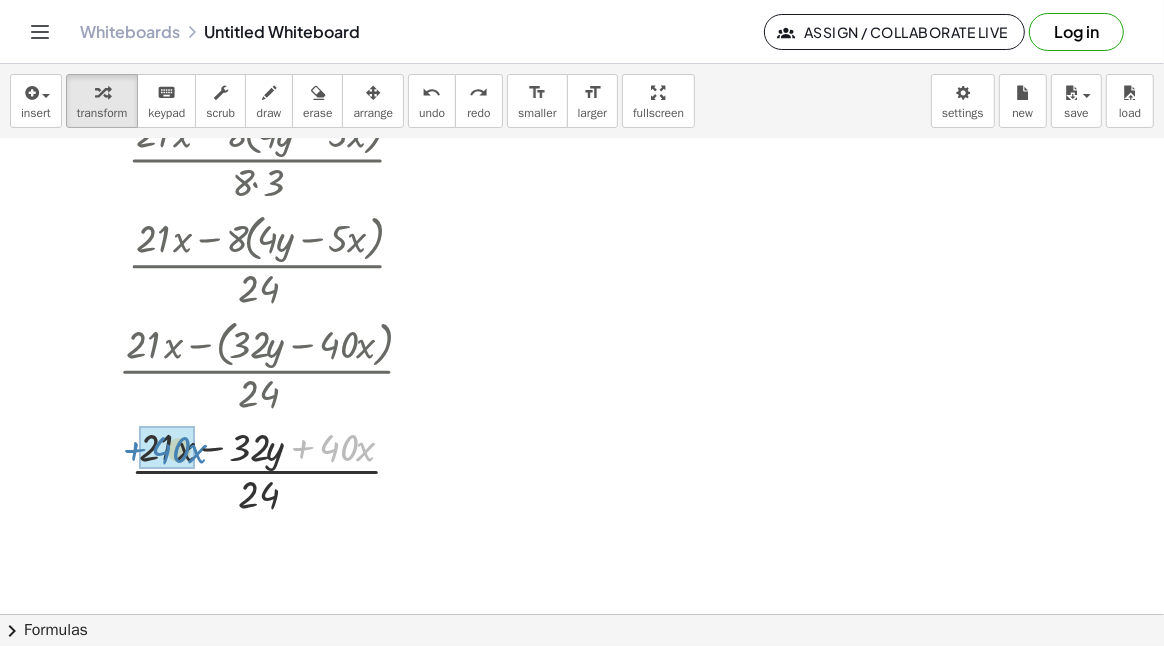 drag, startPoint x: 349, startPoint y: 447, endPoint x: 181, endPoint y: 449, distance: 168.0119 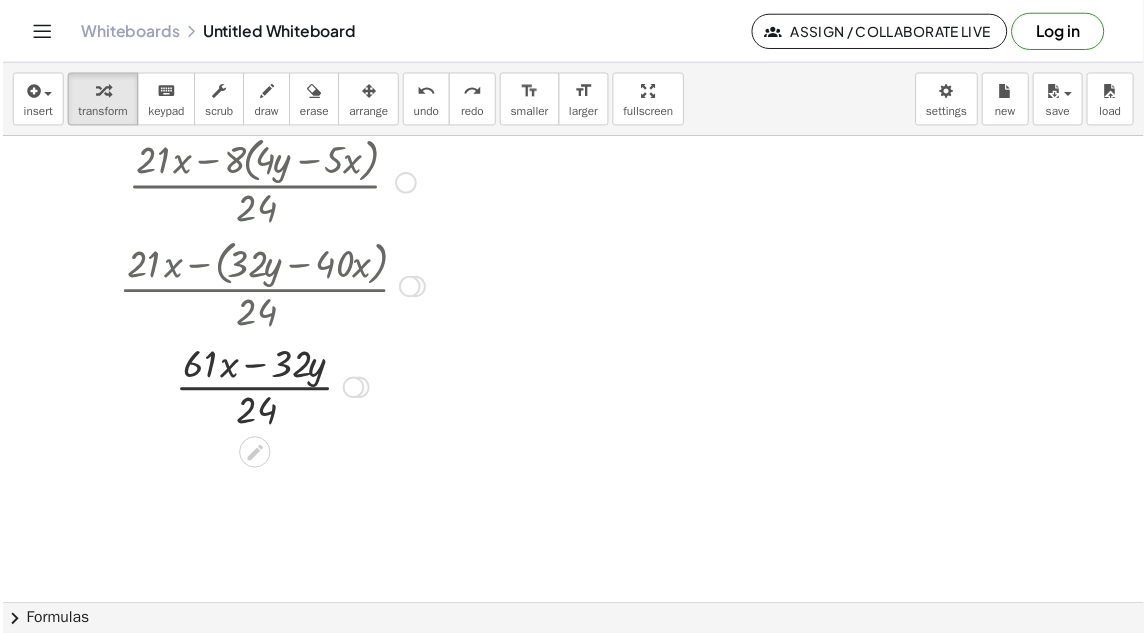 scroll, scrollTop: 476, scrollLeft: 0, axis: vertical 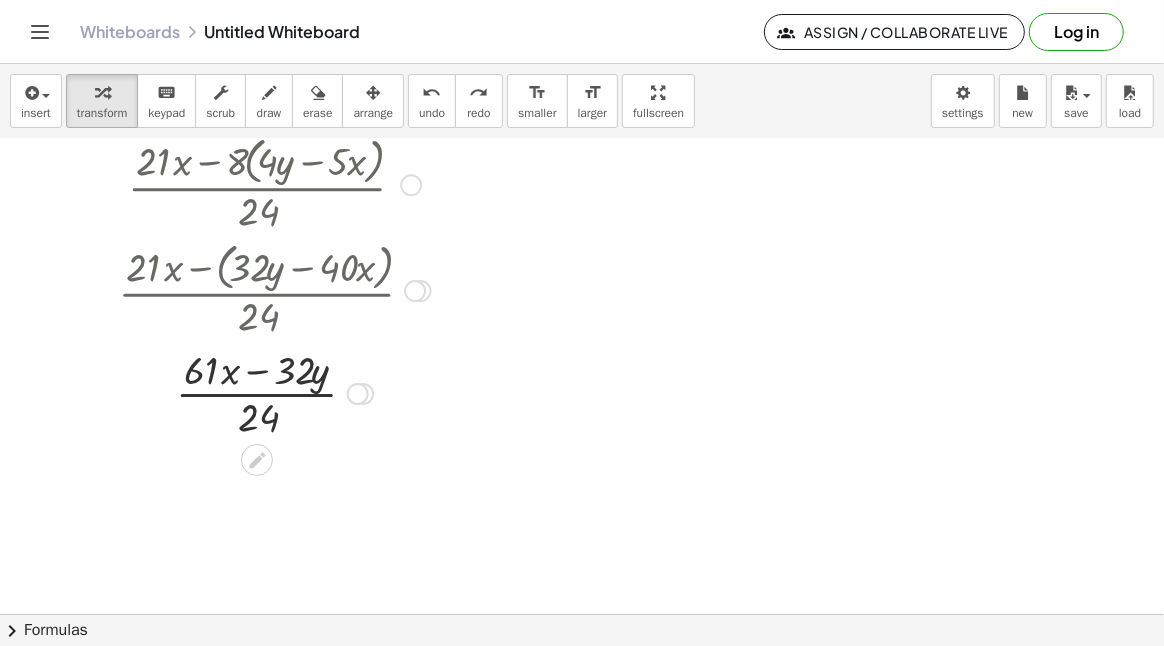 drag, startPoint x: 196, startPoint y: 266, endPoint x: 287, endPoint y: 274, distance: 91.350975 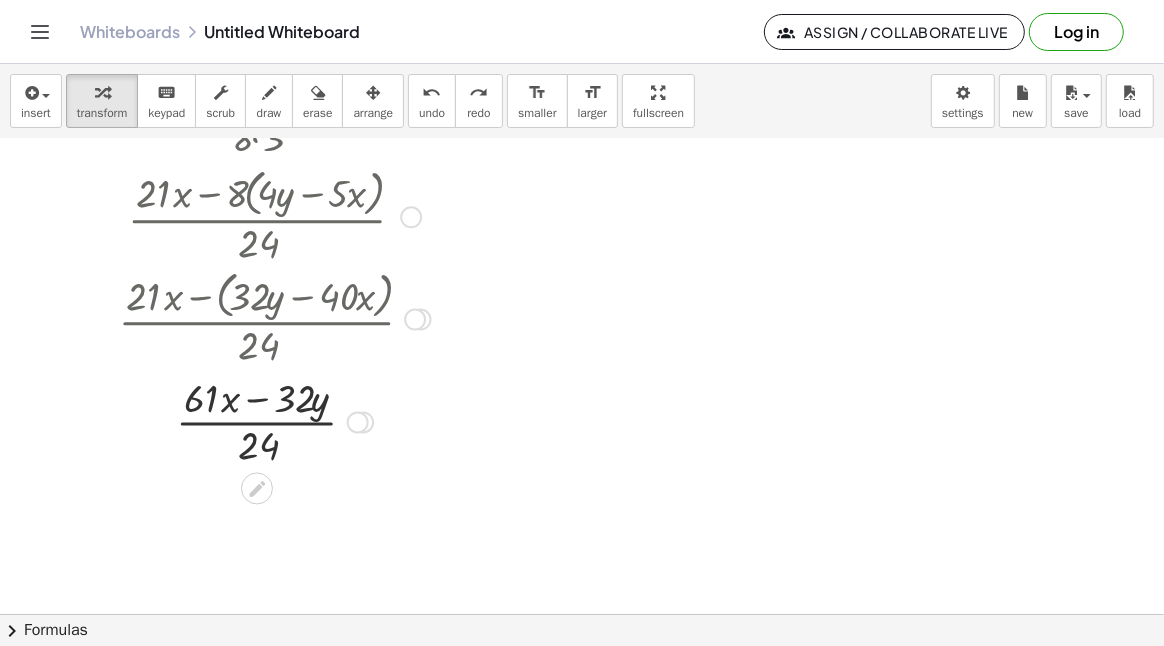 drag, startPoint x: 416, startPoint y: 284, endPoint x: 439, endPoint y: 322, distance: 44.418465 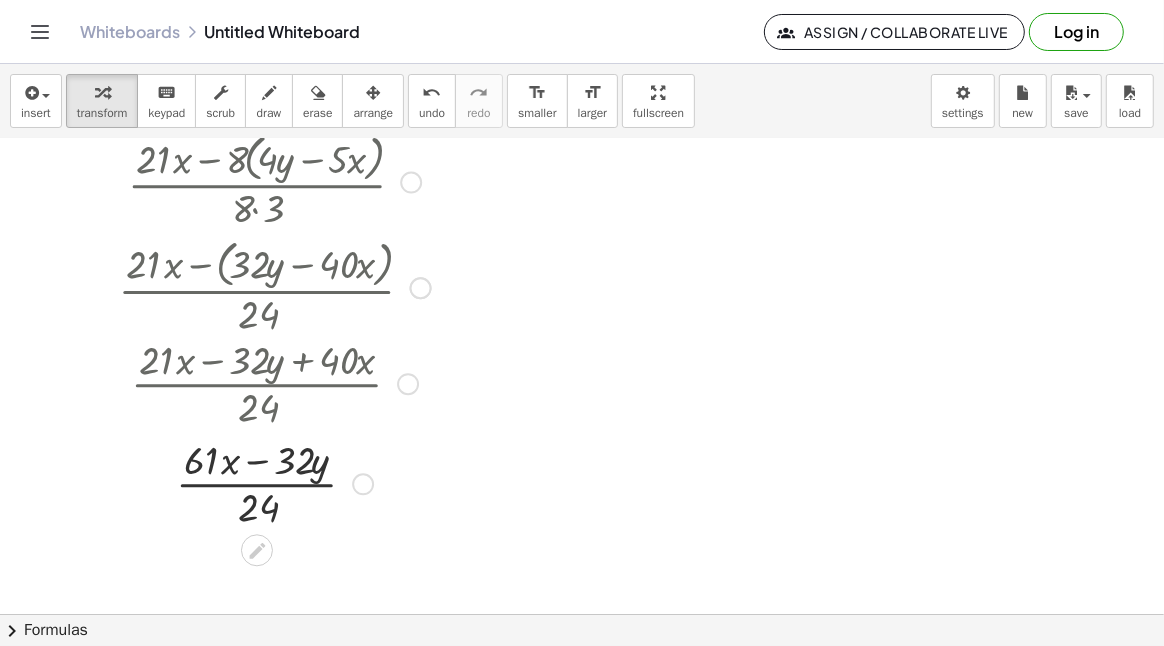 drag, startPoint x: 358, startPoint y: 396, endPoint x: 368, endPoint y: 504, distance: 108.461975 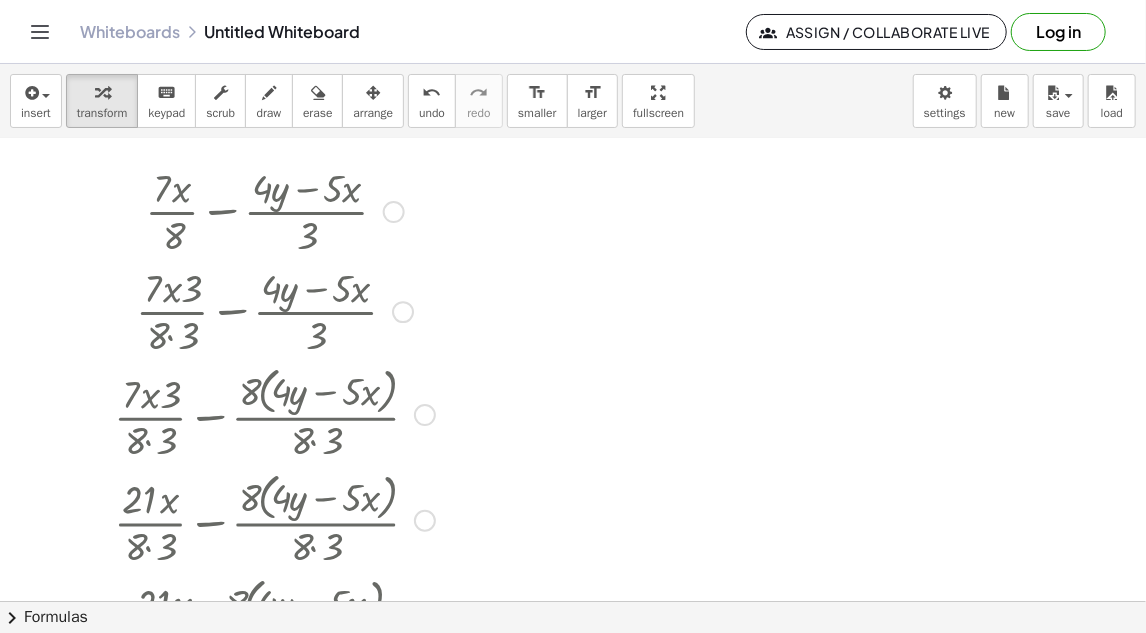 scroll, scrollTop: 0, scrollLeft: 0, axis: both 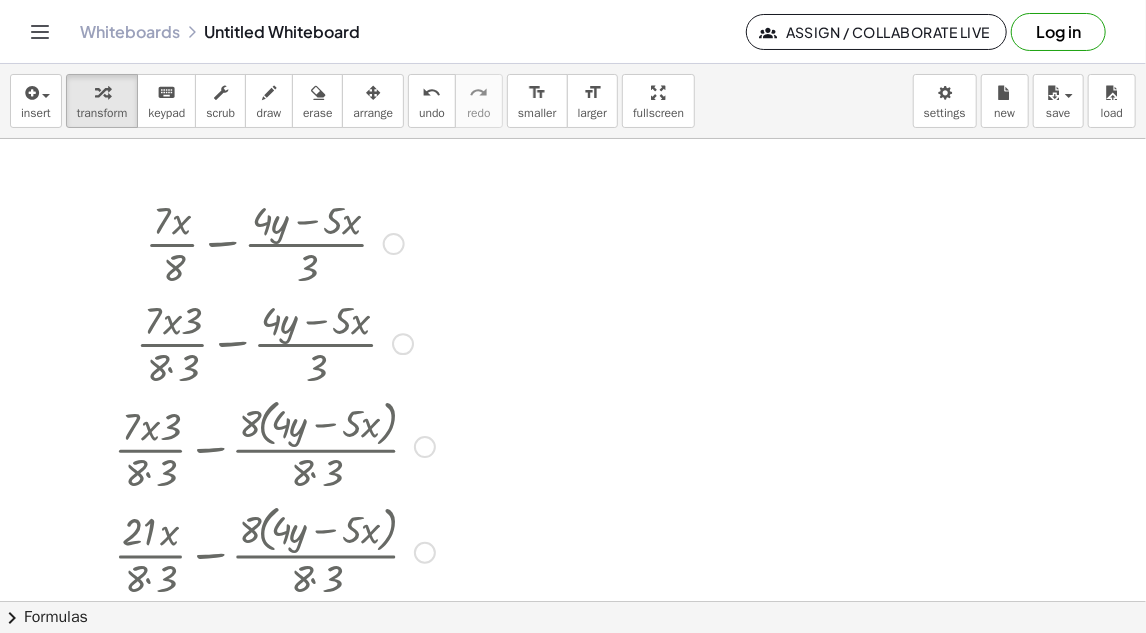drag, startPoint x: 59, startPoint y: 177, endPoint x: 183, endPoint y: 354, distance: 216.1134 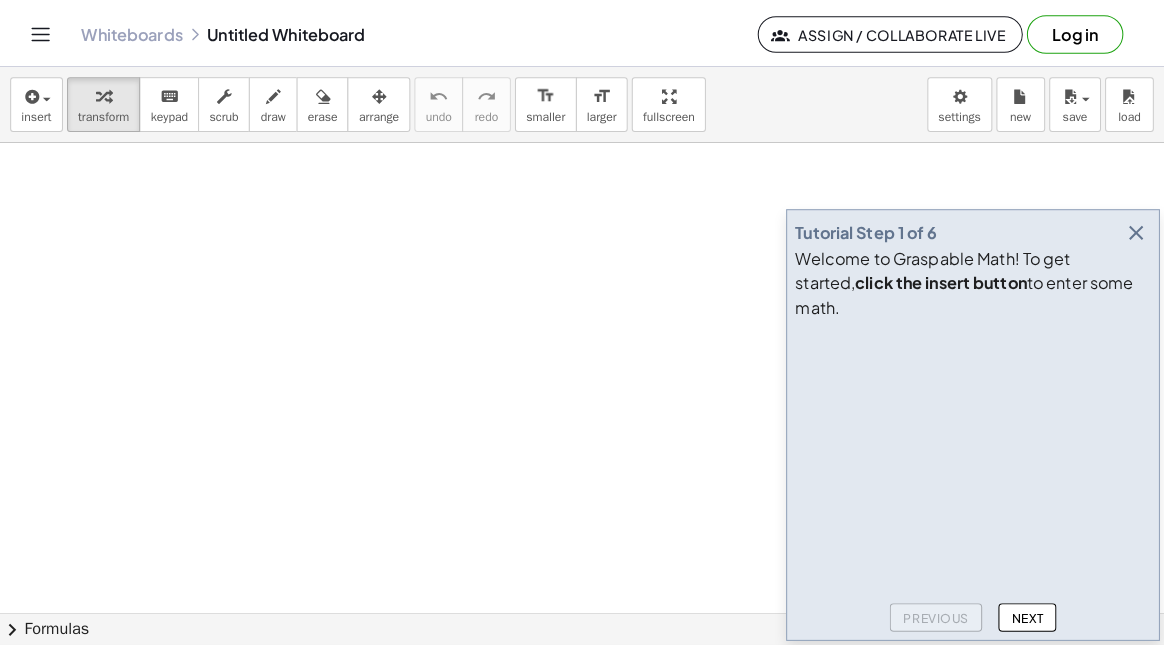 scroll, scrollTop: 0, scrollLeft: 0, axis: both 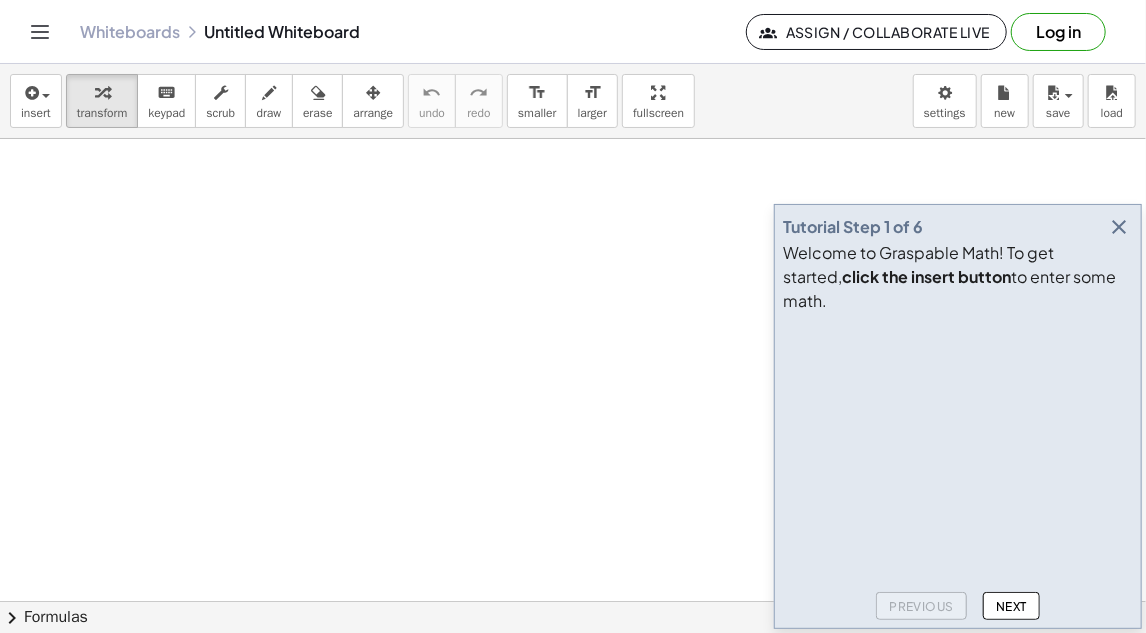 click at bounding box center (1119, 227) 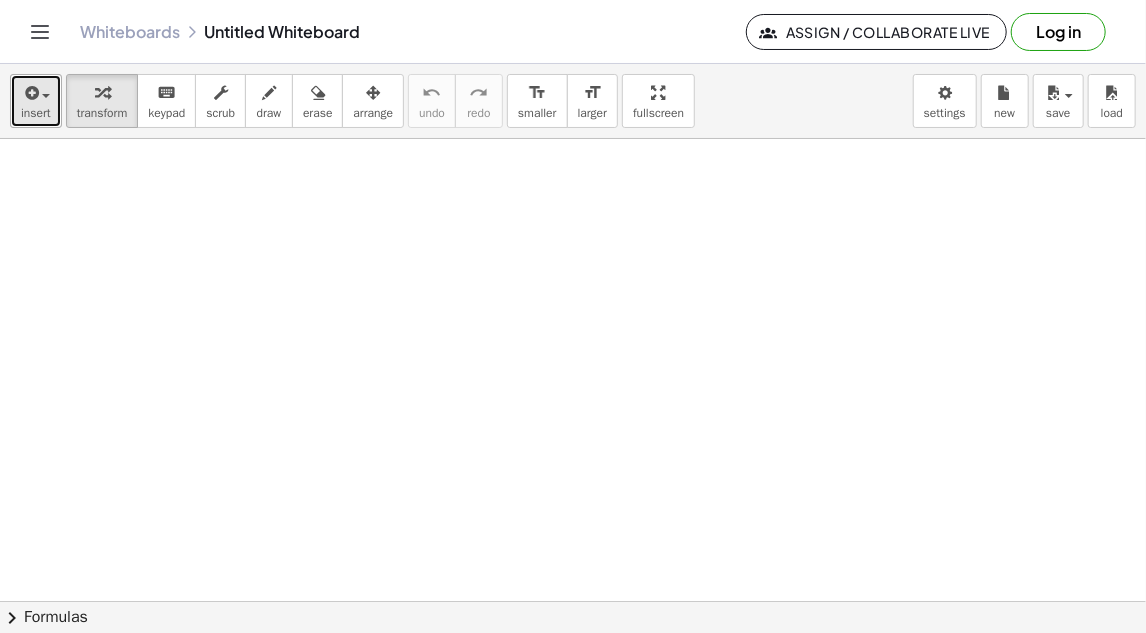 click at bounding box center [36, 92] 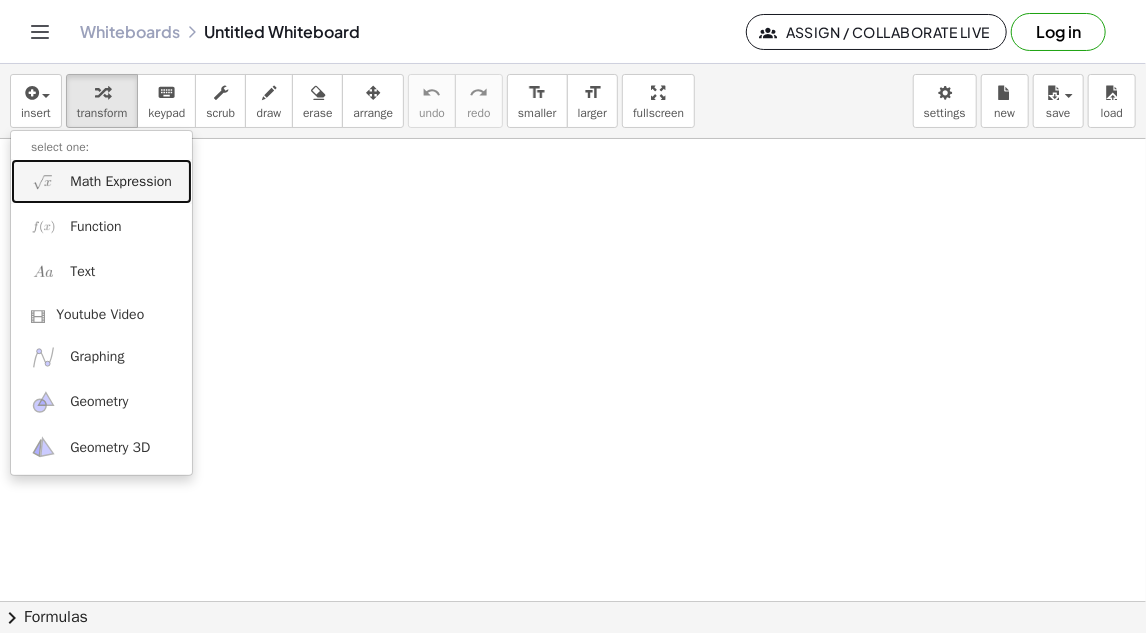 click on "Math Expression" at bounding box center (121, 182) 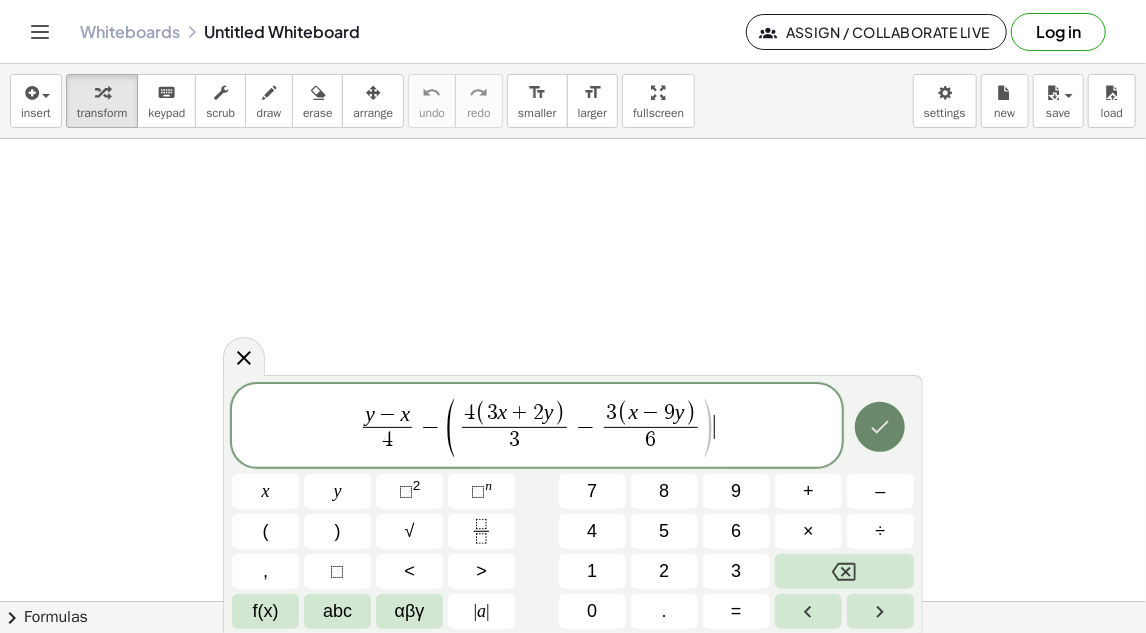 click 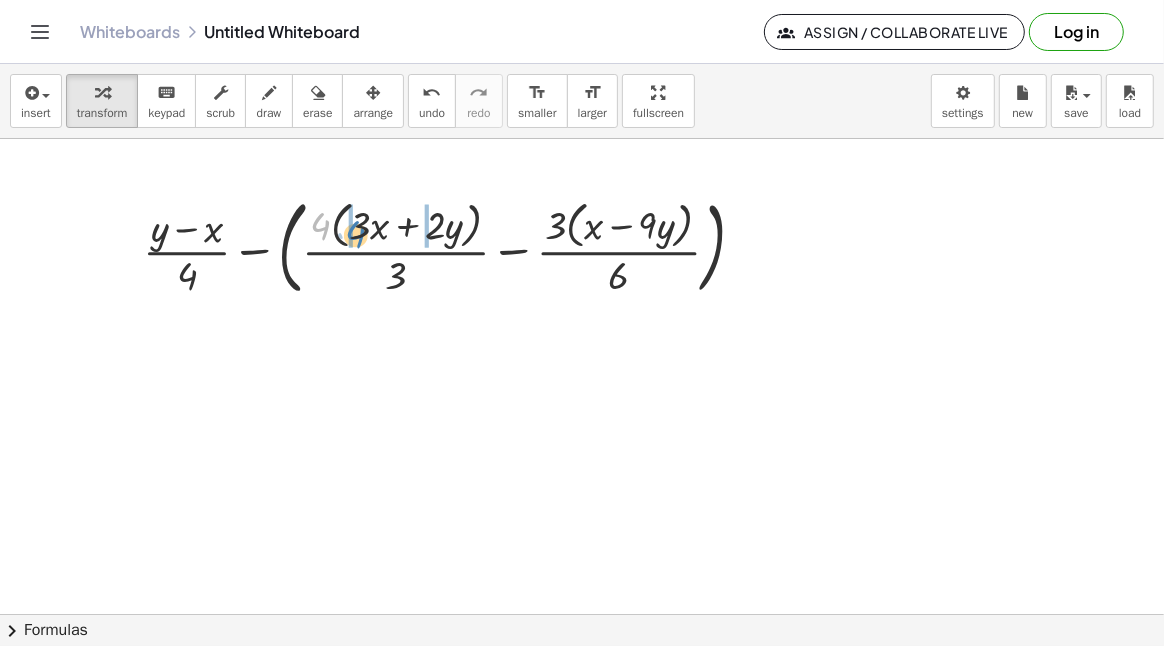 drag, startPoint x: 323, startPoint y: 225, endPoint x: 358, endPoint y: 233, distance: 35.902645 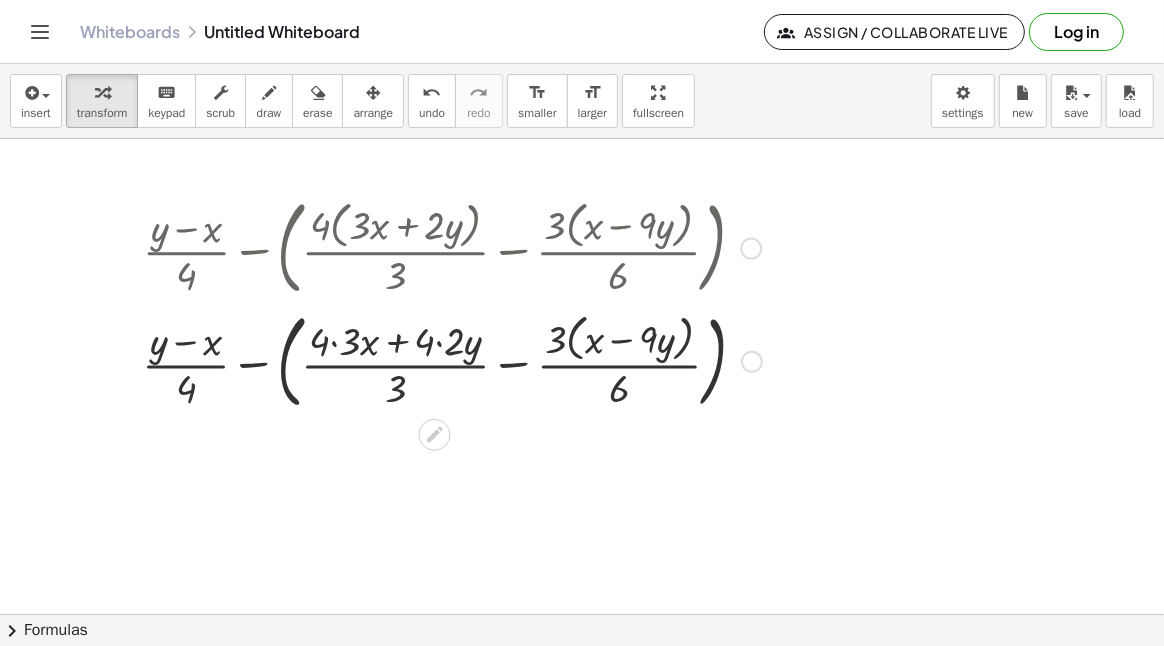 click at bounding box center (452, 359) 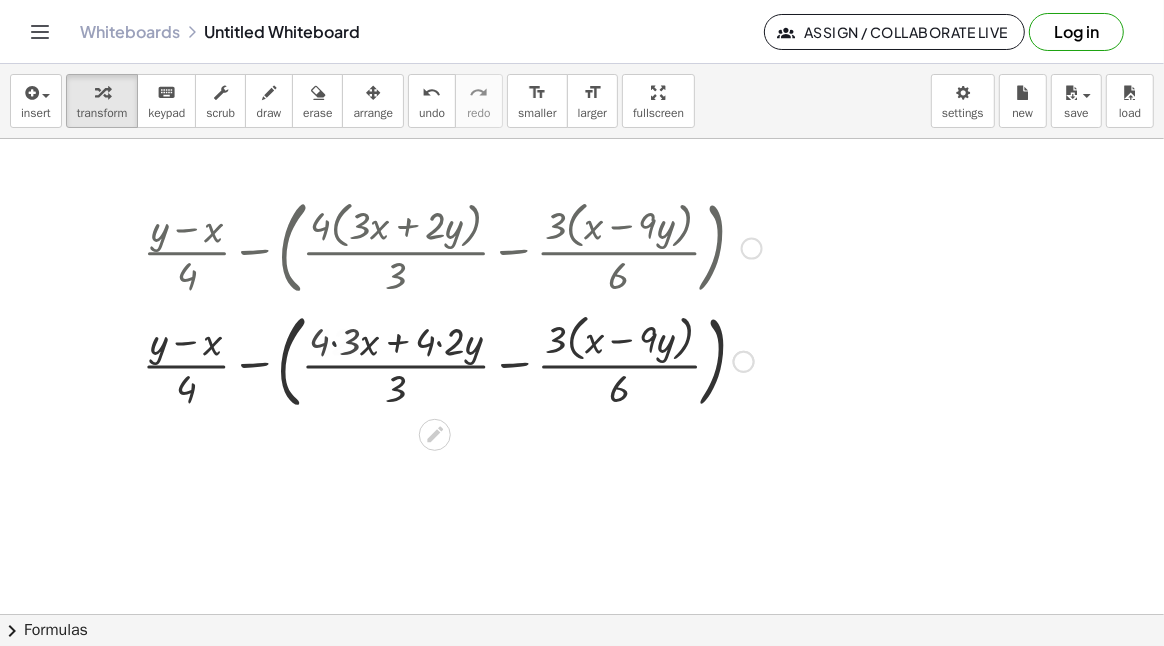 click at bounding box center (452, 359) 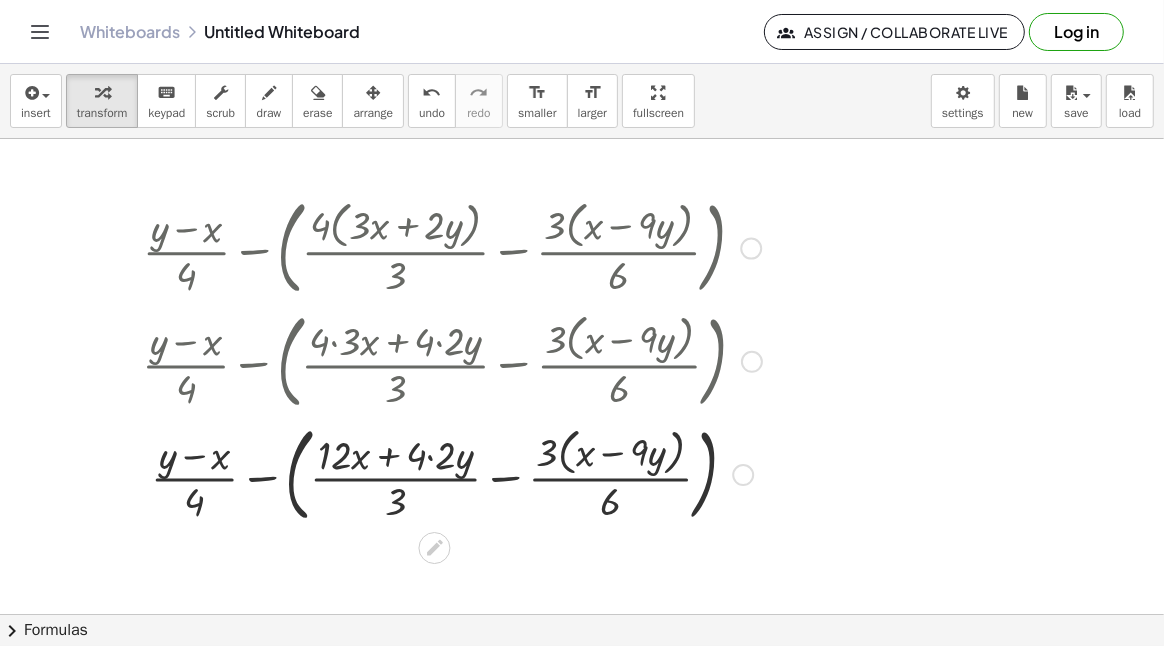 click at bounding box center [452, 473] 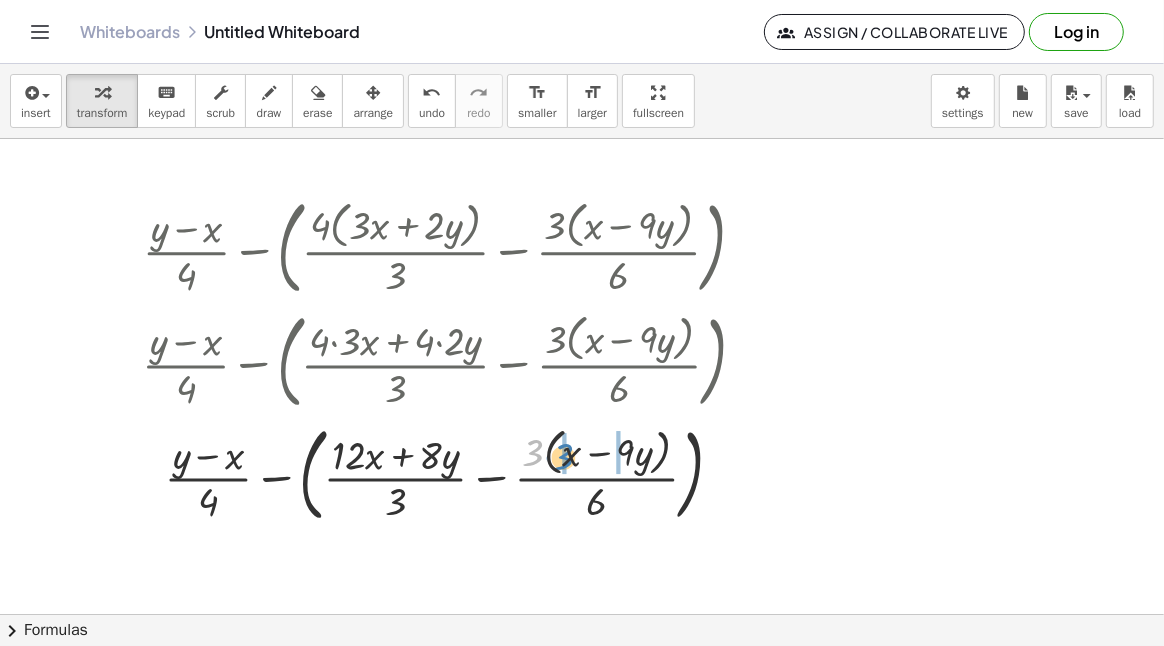drag, startPoint x: 531, startPoint y: 459, endPoint x: 561, endPoint y: 457, distance: 30.066593 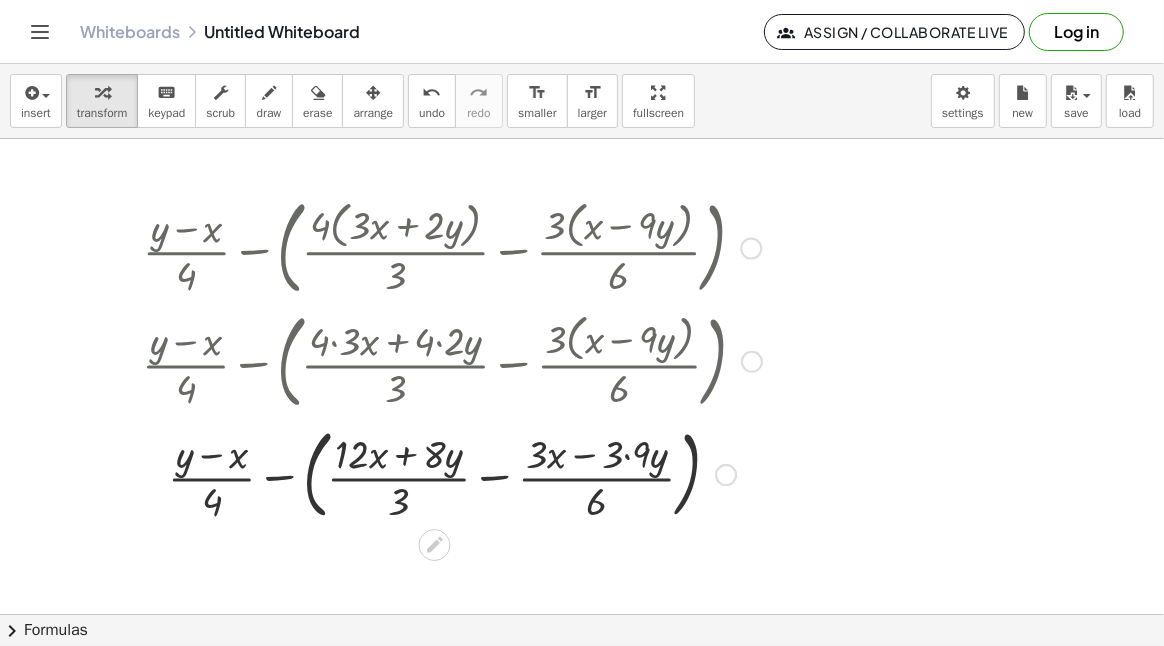click at bounding box center [452, 473] 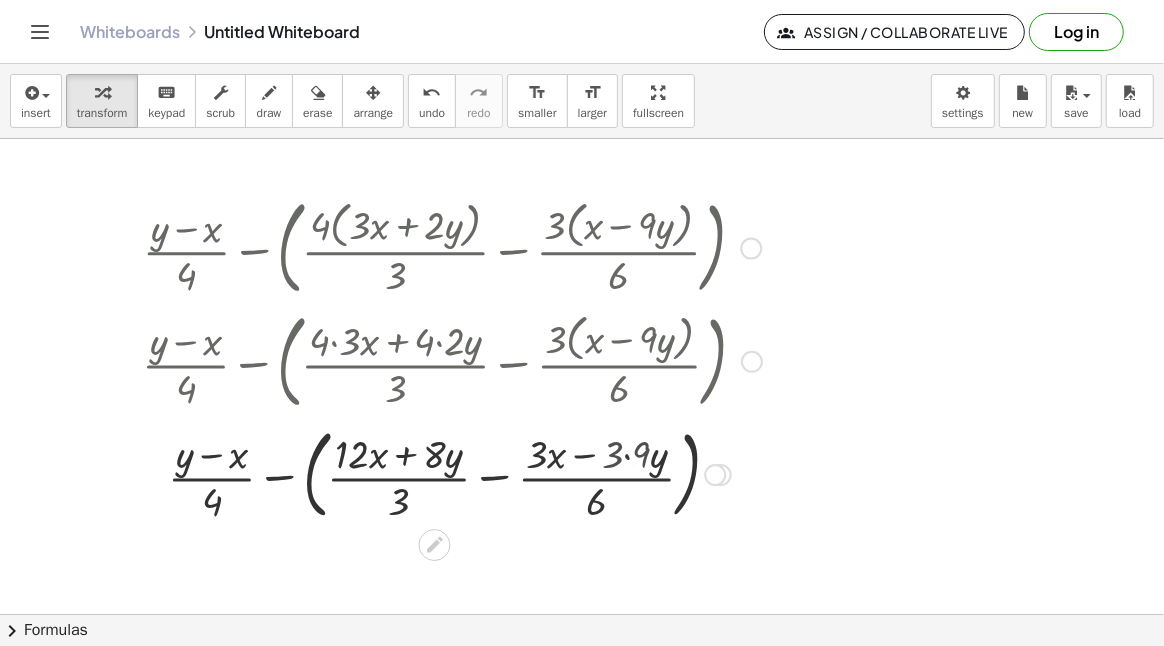 click at bounding box center (452, 473) 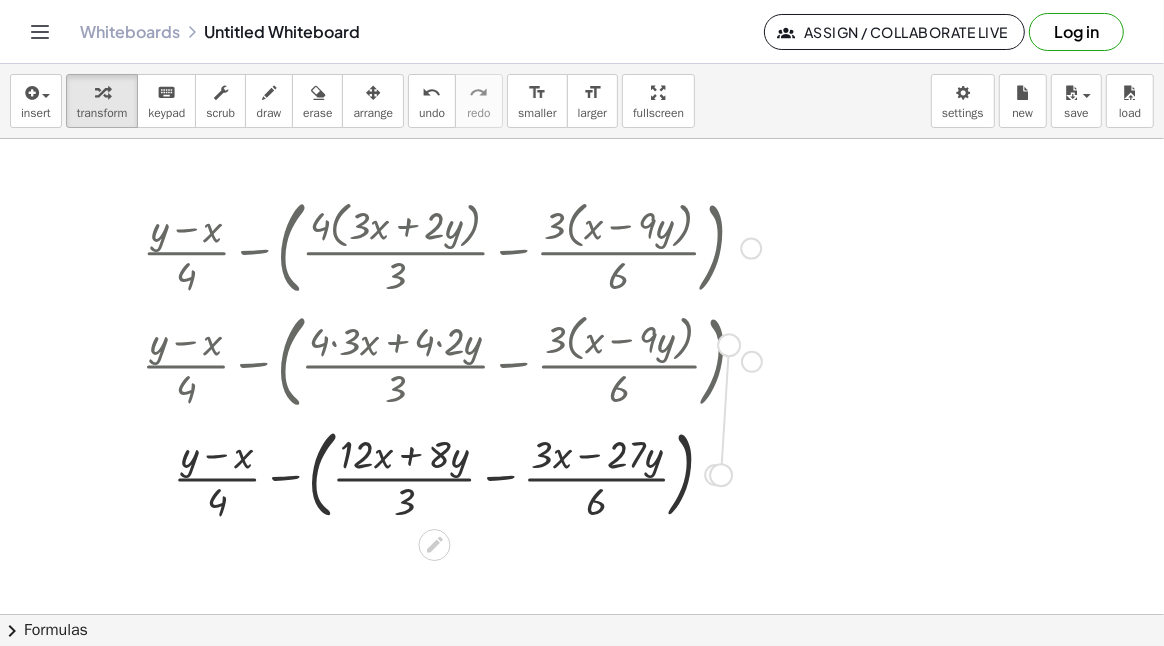 drag, startPoint x: 715, startPoint y: 473, endPoint x: 724, endPoint y: 342, distance: 131.30879 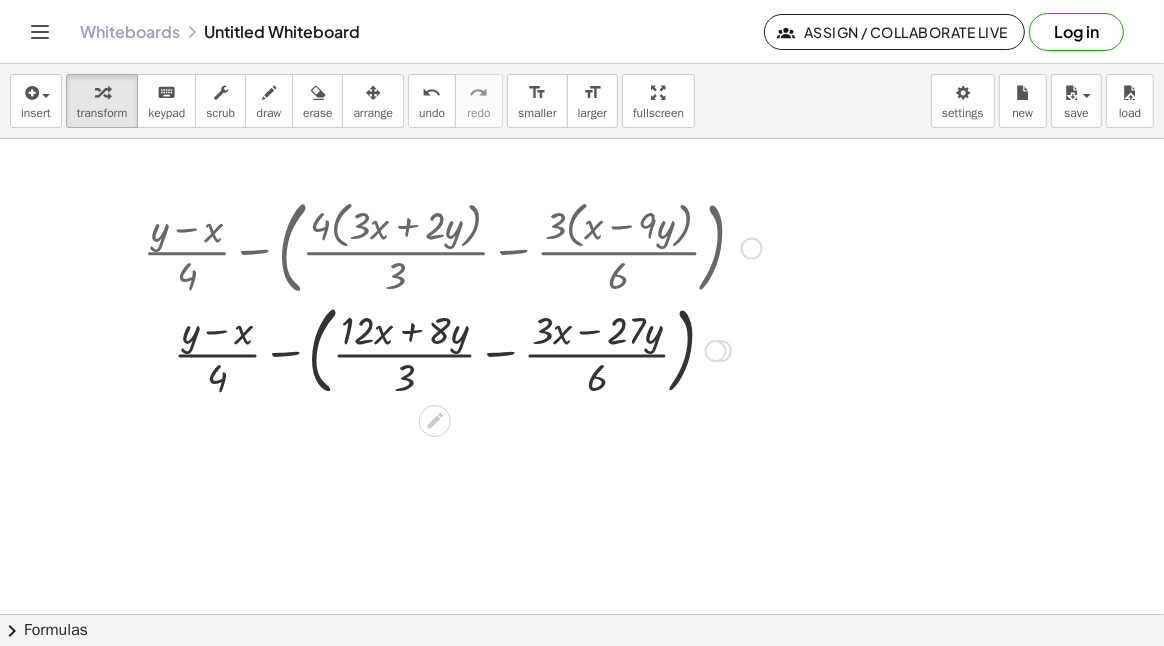 drag, startPoint x: 719, startPoint y: 474, endPoint x: 709, endPoint y: 345, distance: 129.38702 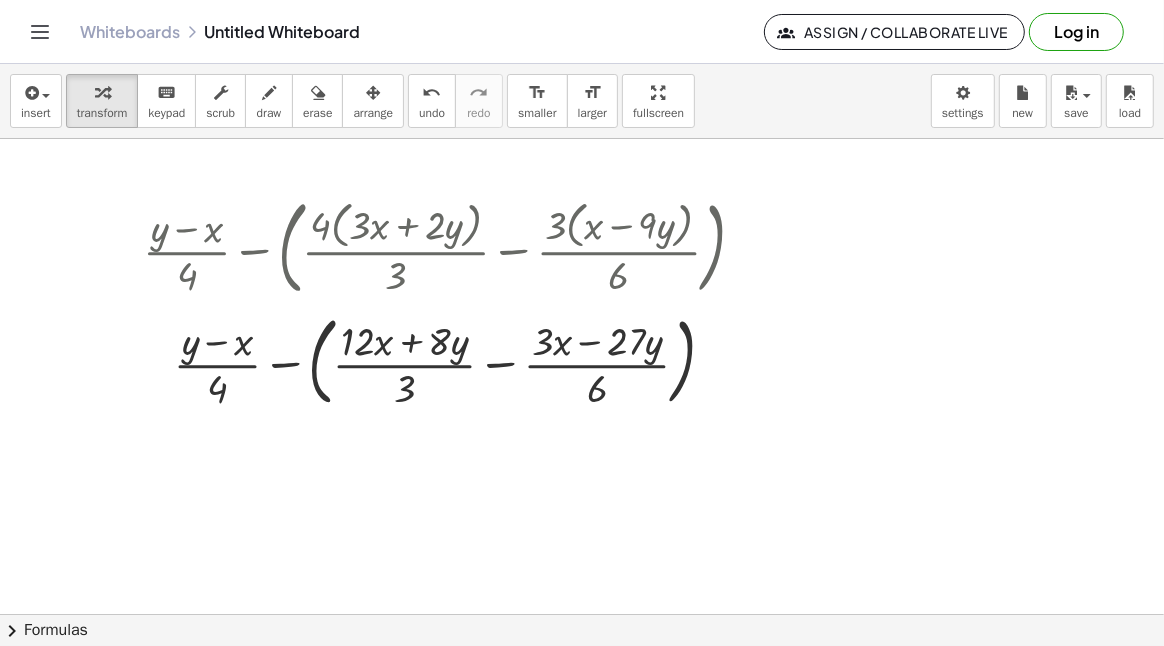 scroll, scrollTop: 0, scrollLeft: 0, axis: both 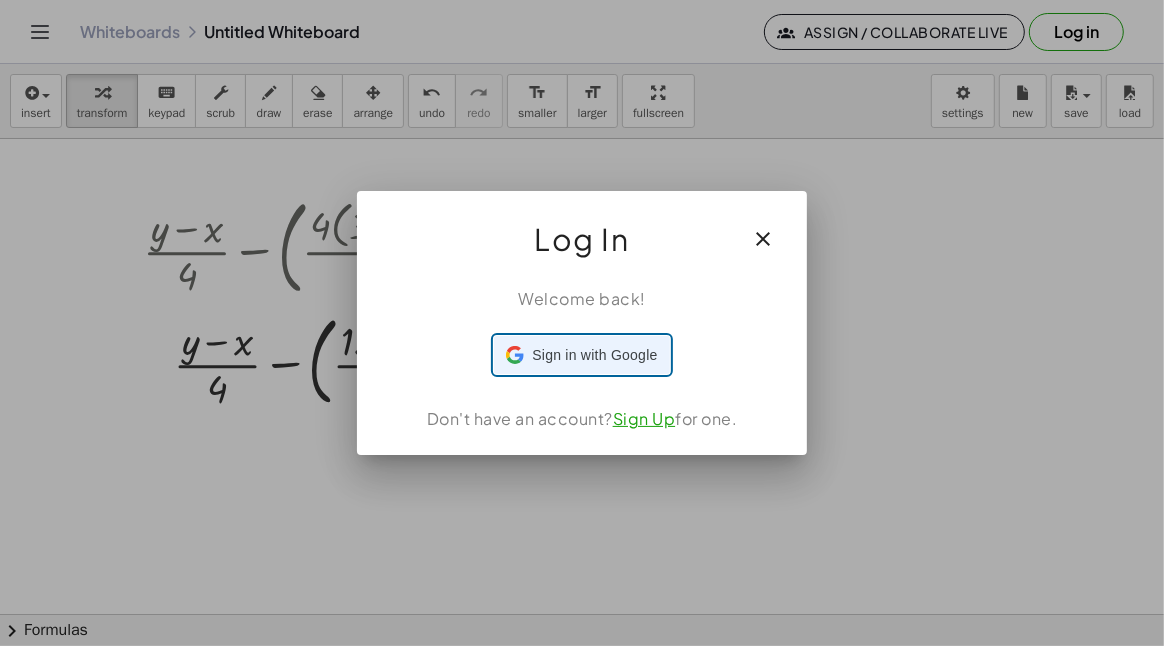 click on "Sign in with Google" at bounding box center (594, 355) 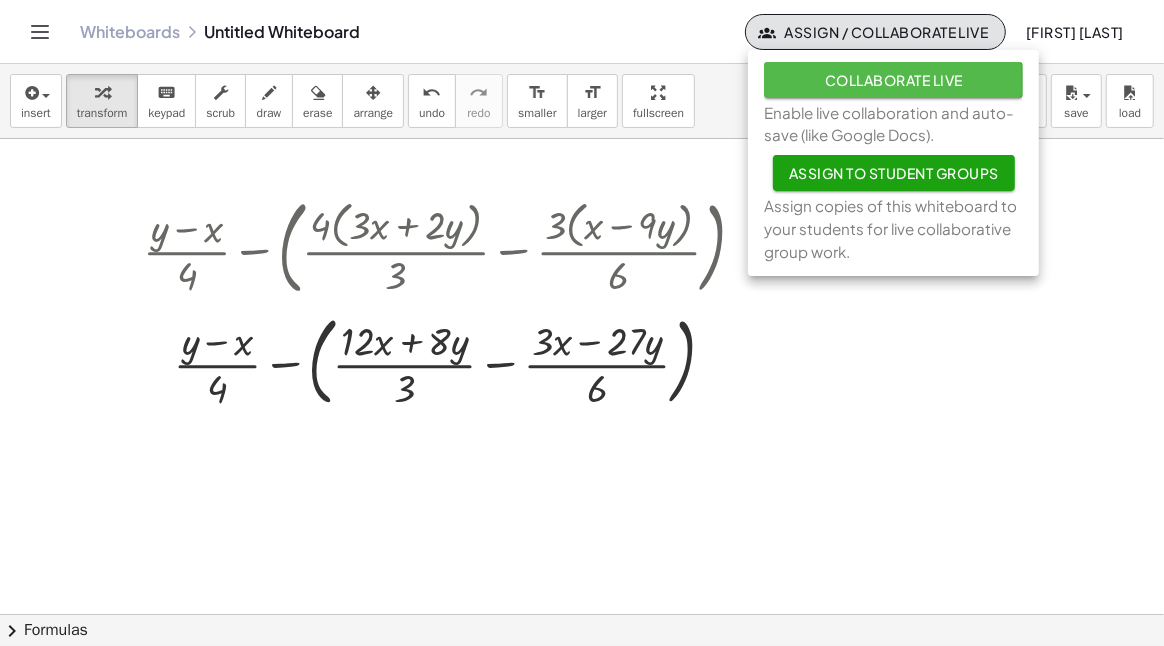 click on "Collaborate Live" 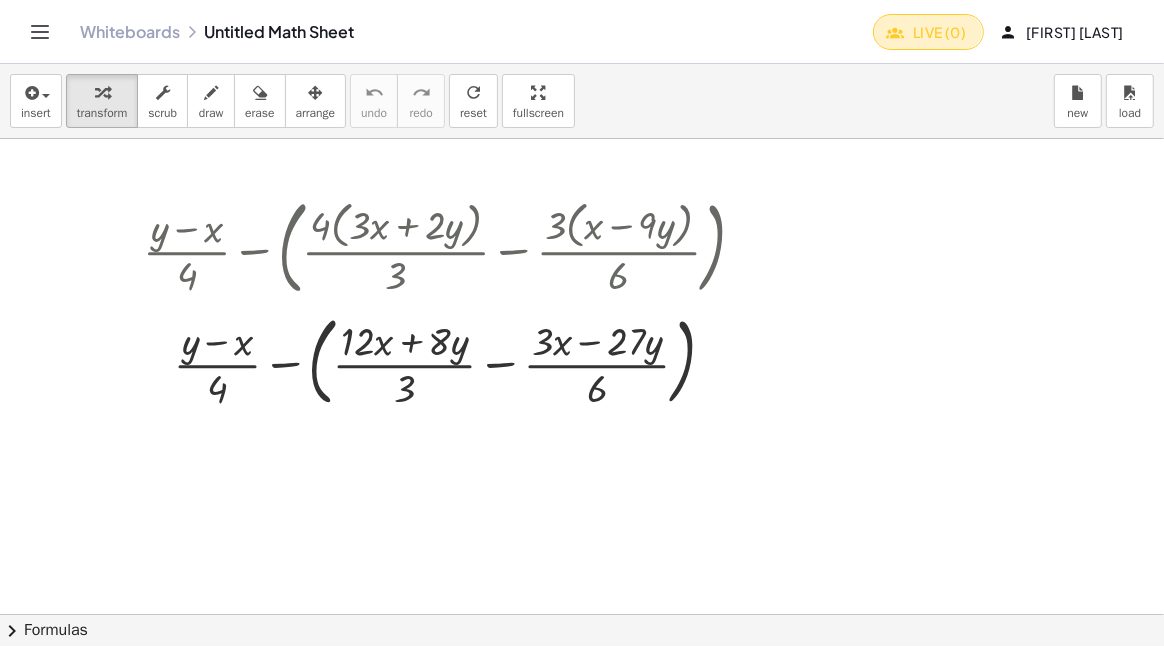 click on "Live (0)" 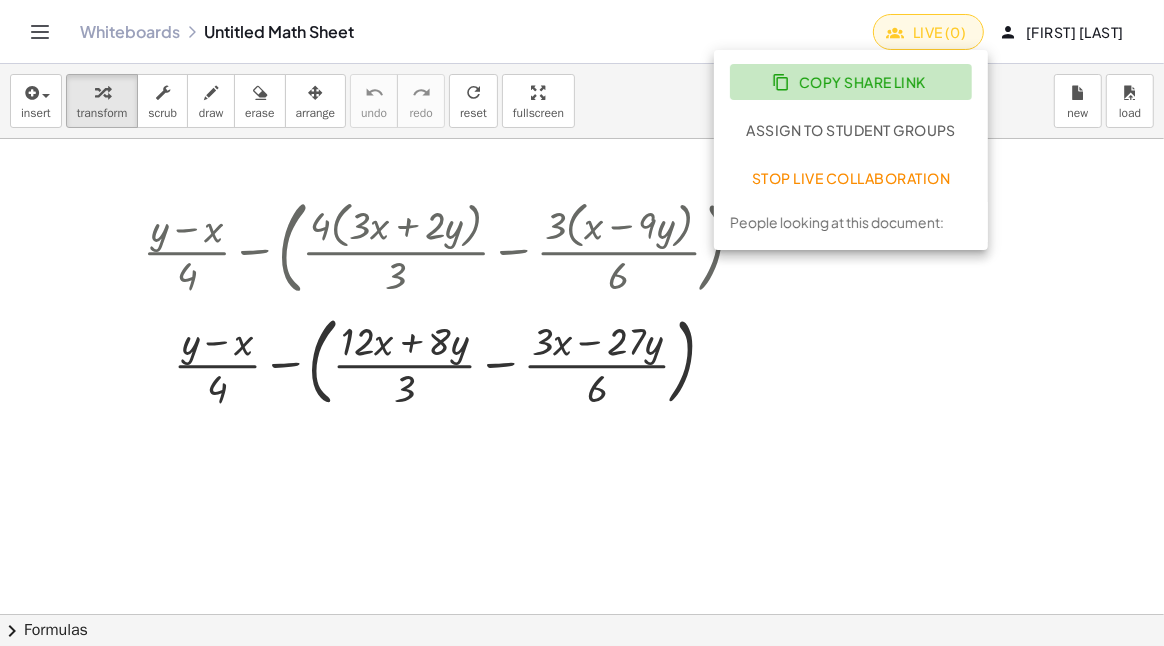 click on "Copy Share Link" 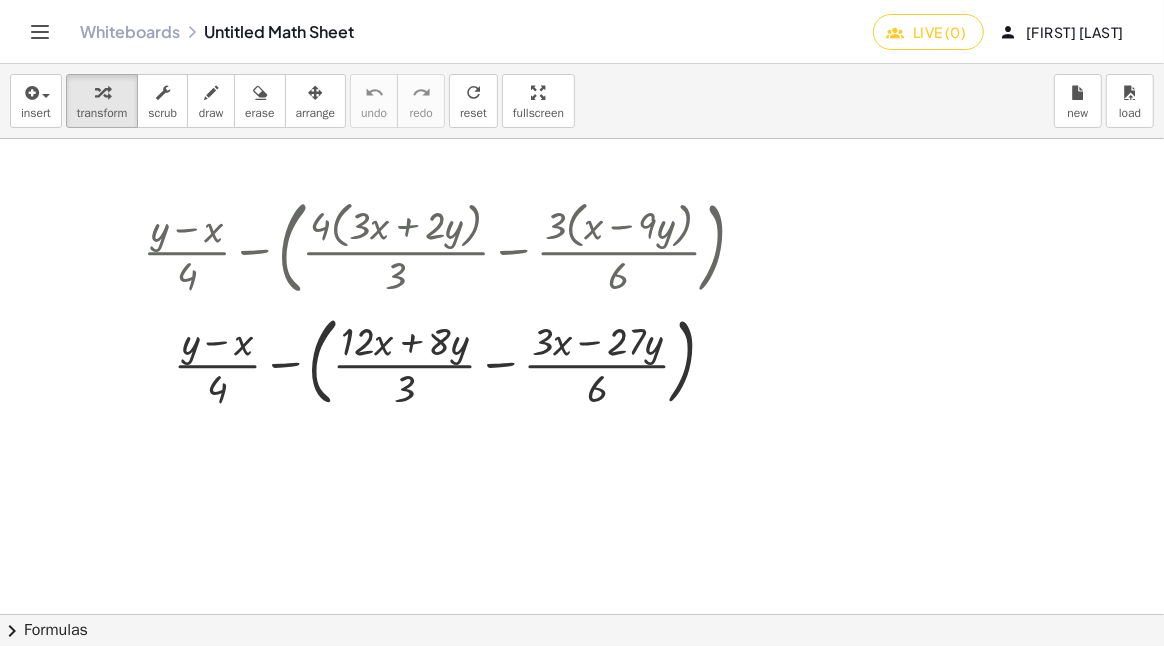 click on "Live (0)" 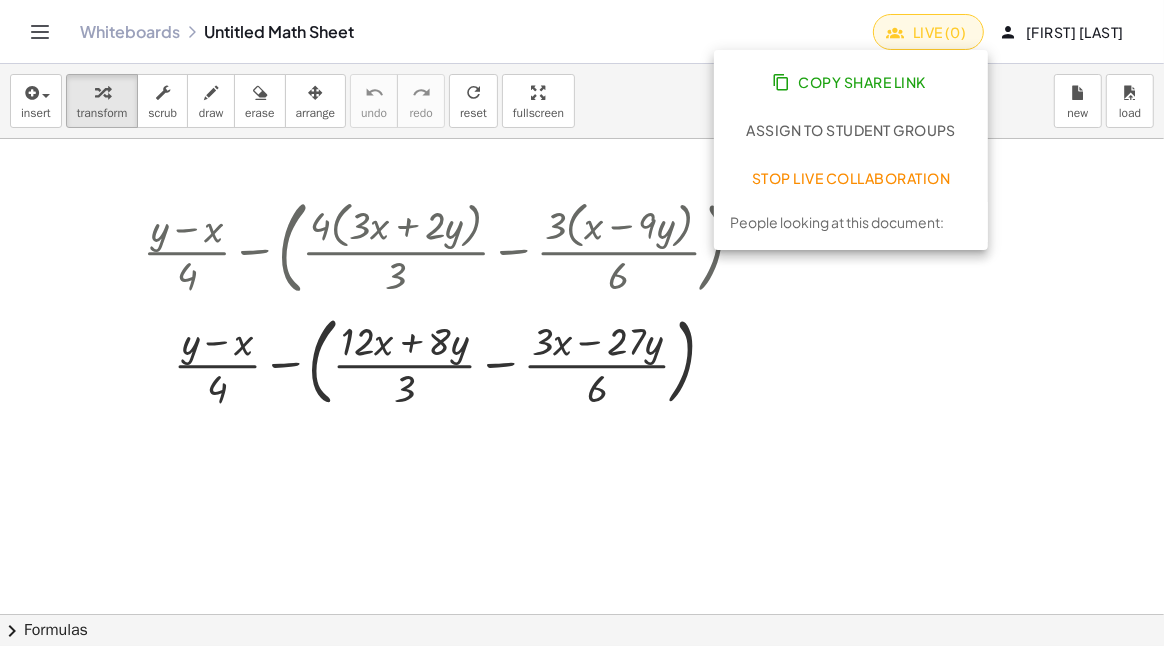 click on "Copy Share Link" 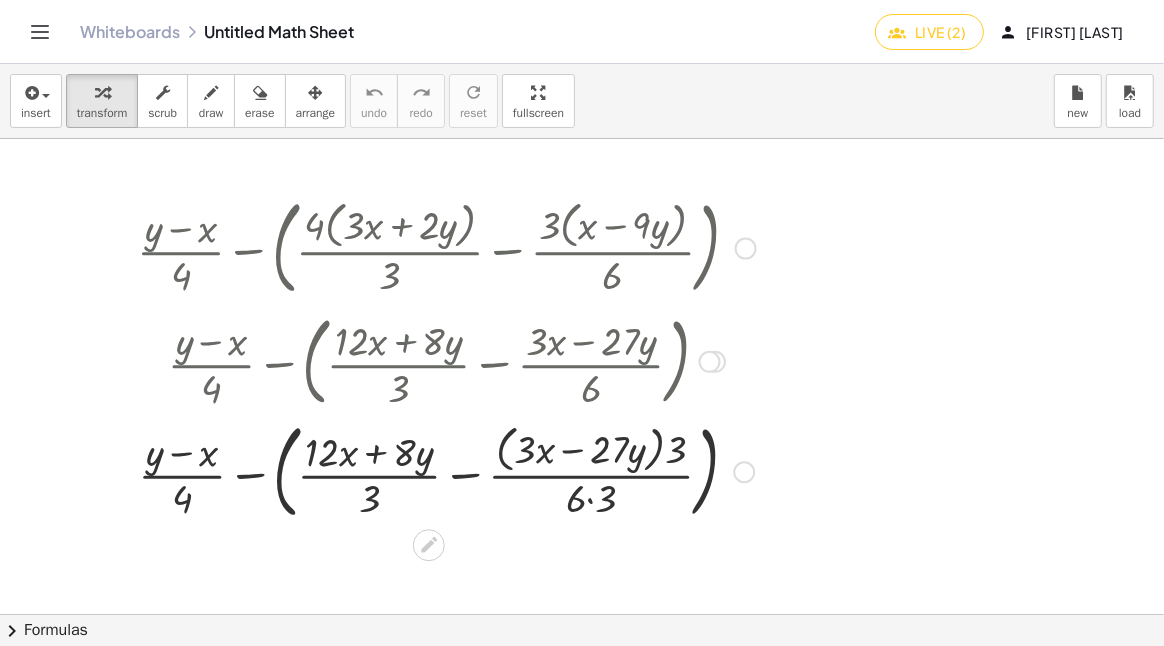 click at bounding box center [582, 615] 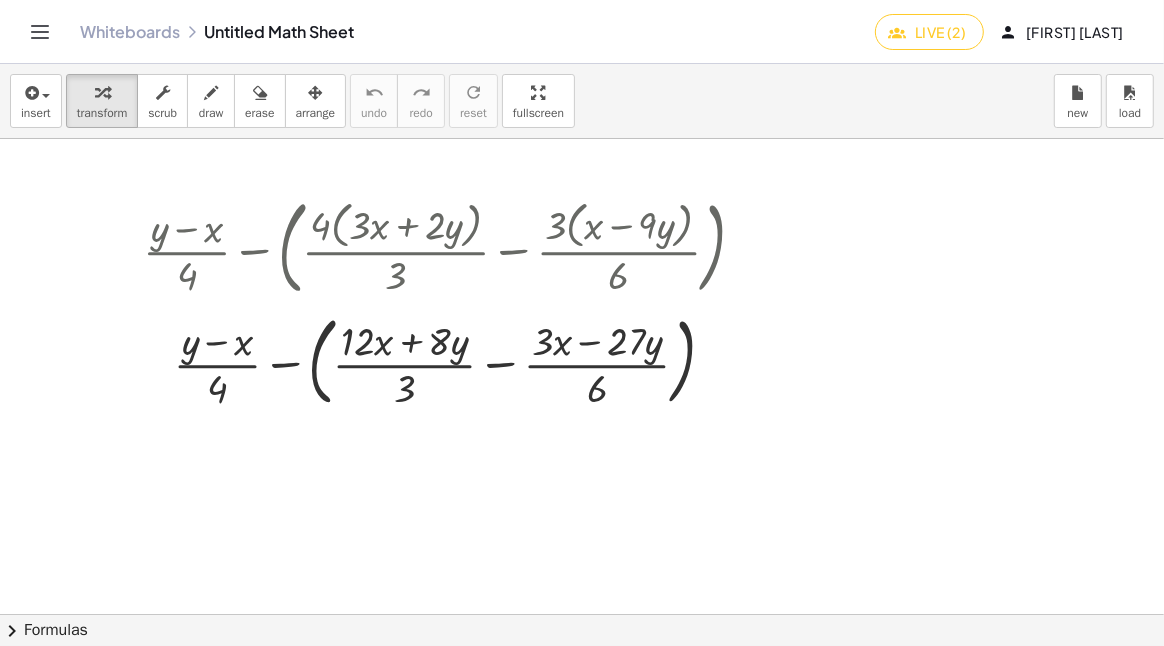click on "Live (2)" 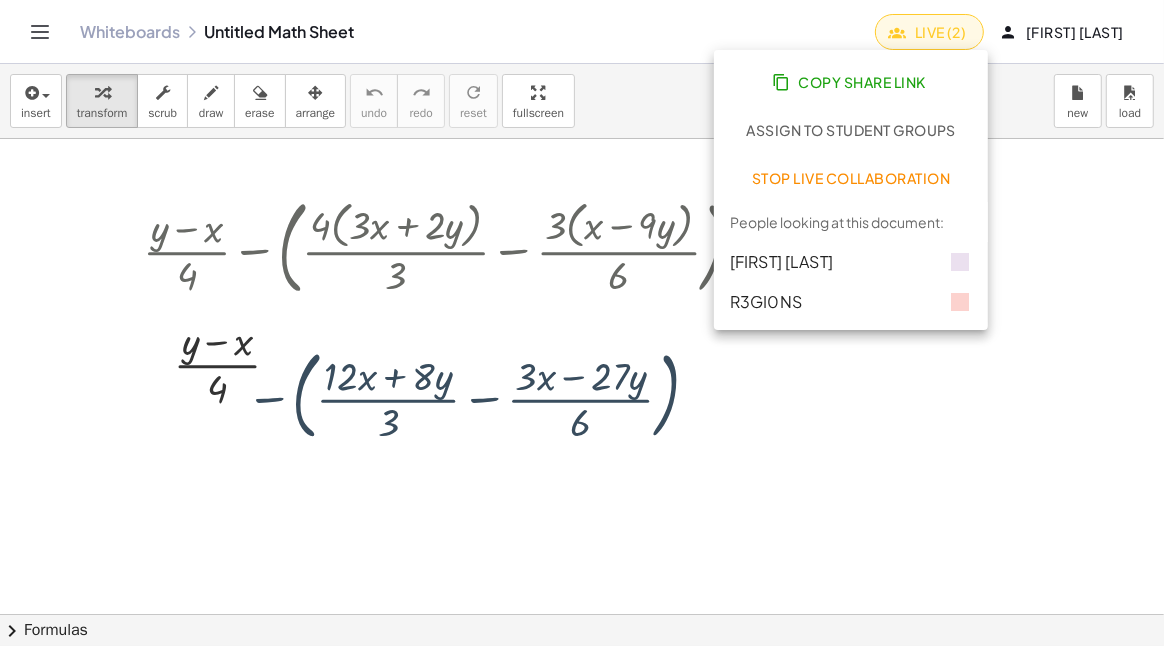 click on "Live (2)" 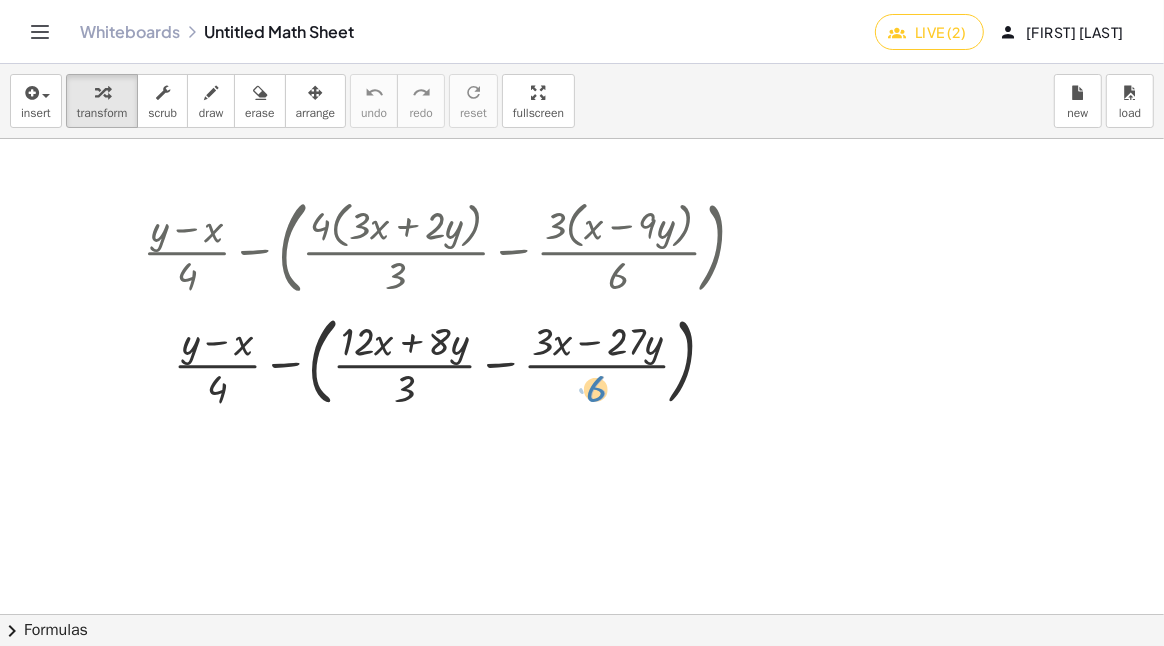 click at bounding box center [452, 360] 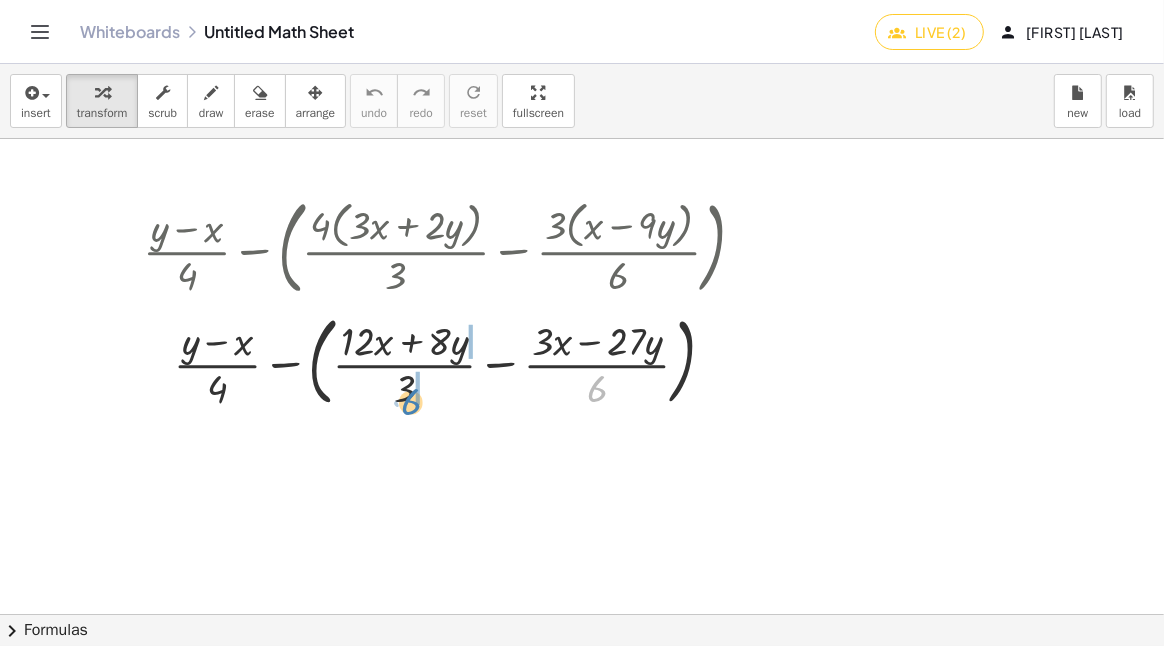 drag, startPoint x: 599, startPoint y: 389, endPoint x: 413, endPoint y: 402, distance: 186.45375 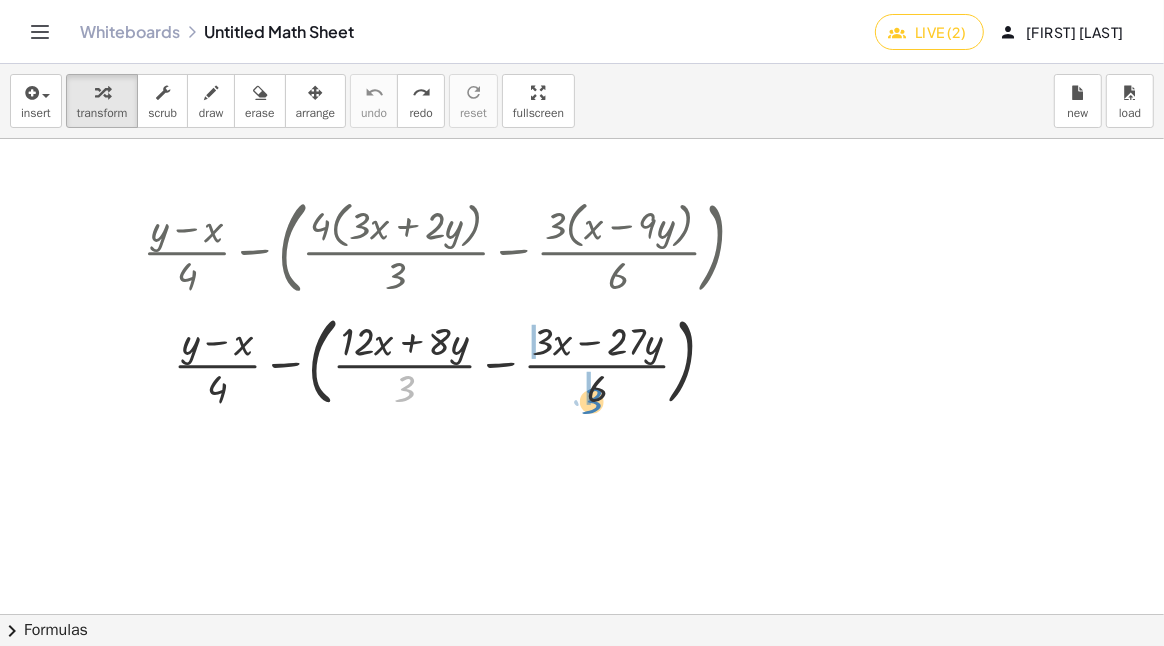 drag, startPoint x: 404, startPoint y: 385, endPoint x: 591, endPoint y: 397, distance: 187.38463 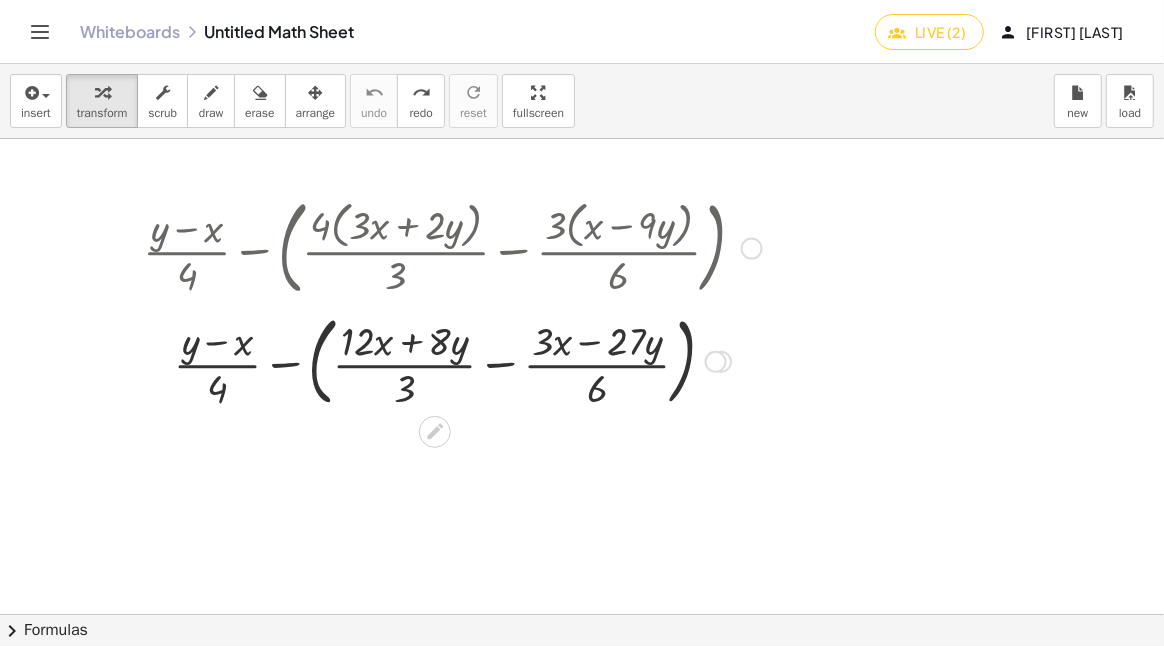 click at bounding box center [452, 360] 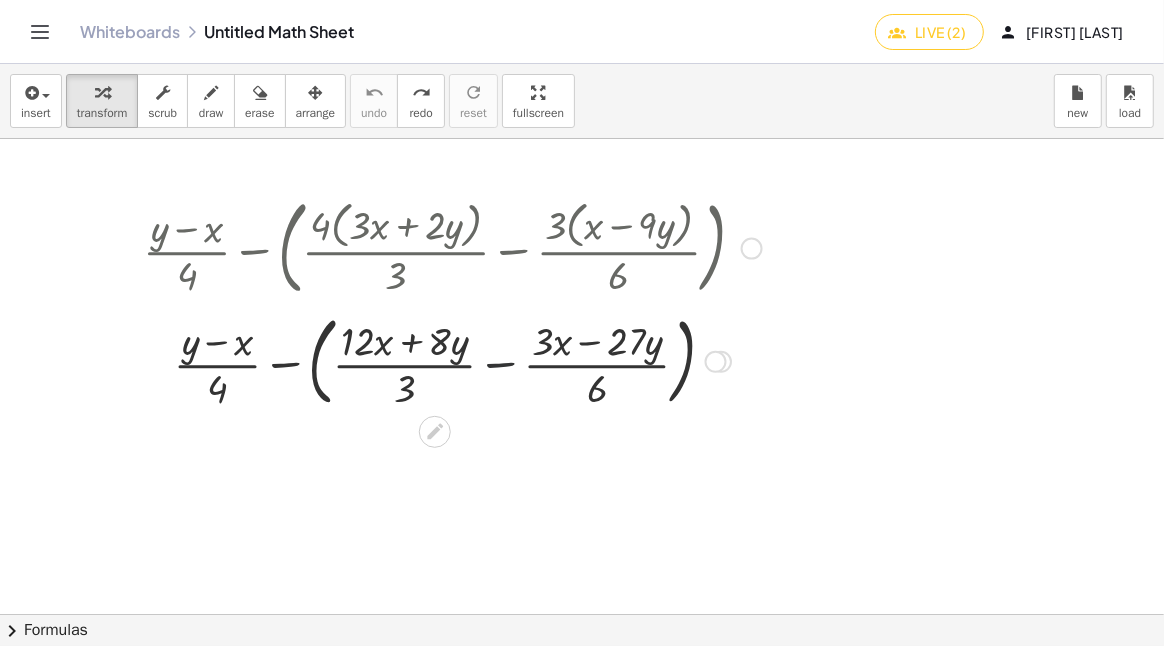 click at bounding box center [452, 360] 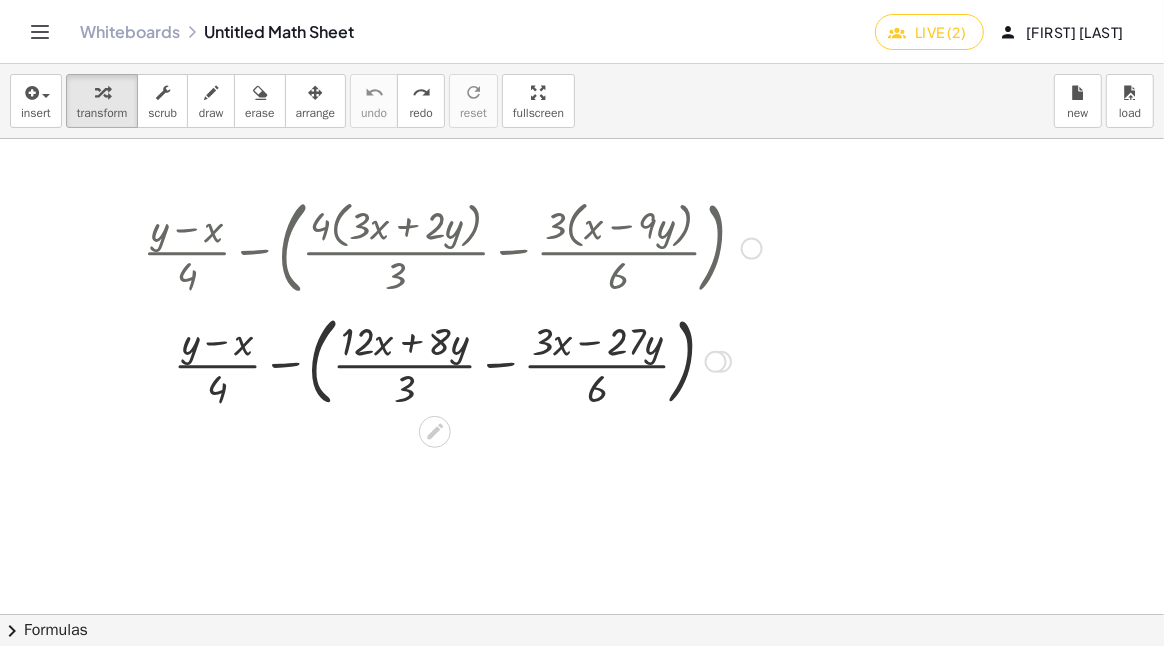 click at bounding box center (452, 360) 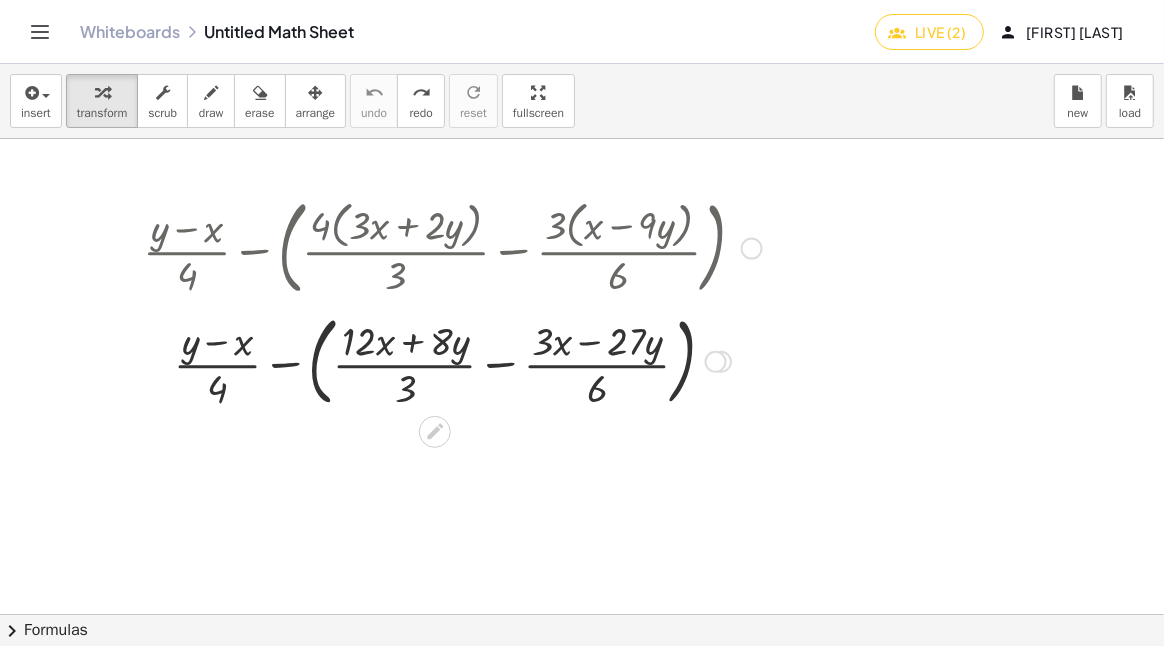 click at bounding box center [452, 360] 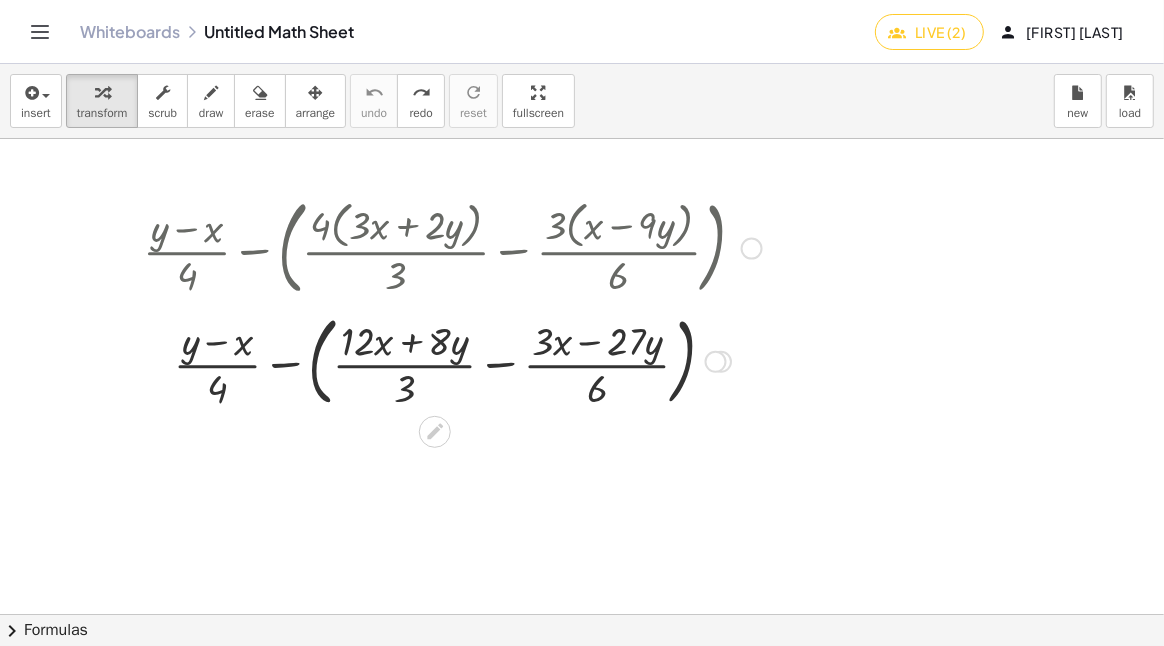 click at bounding box center [452, 360] 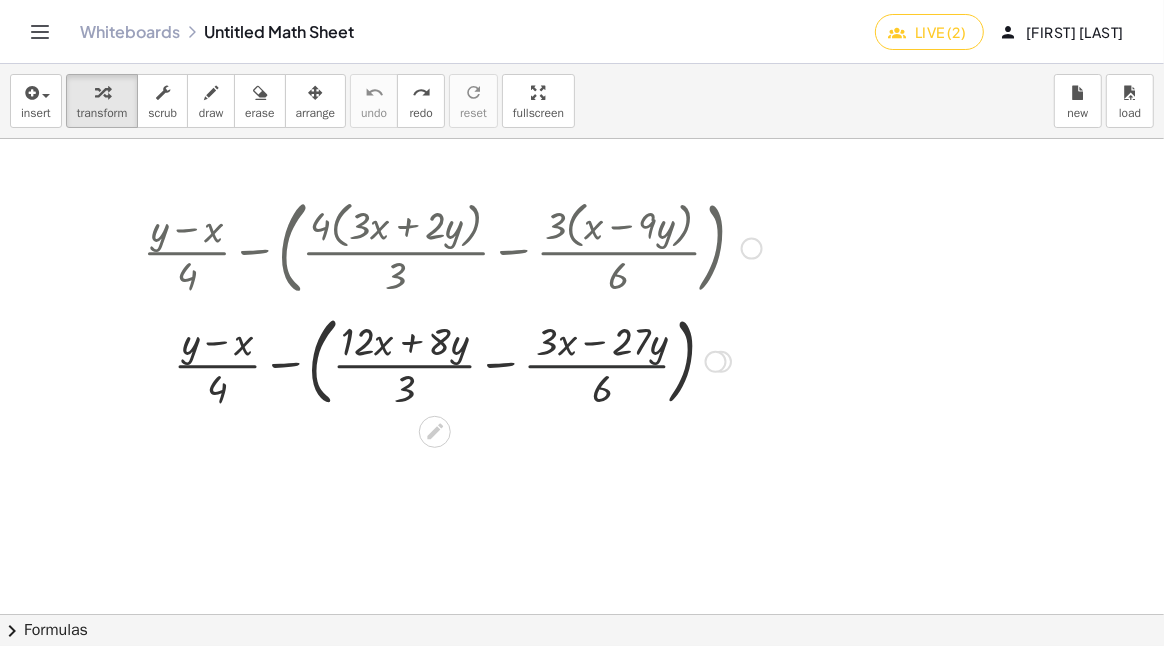 click at bounding box center [452, 360] 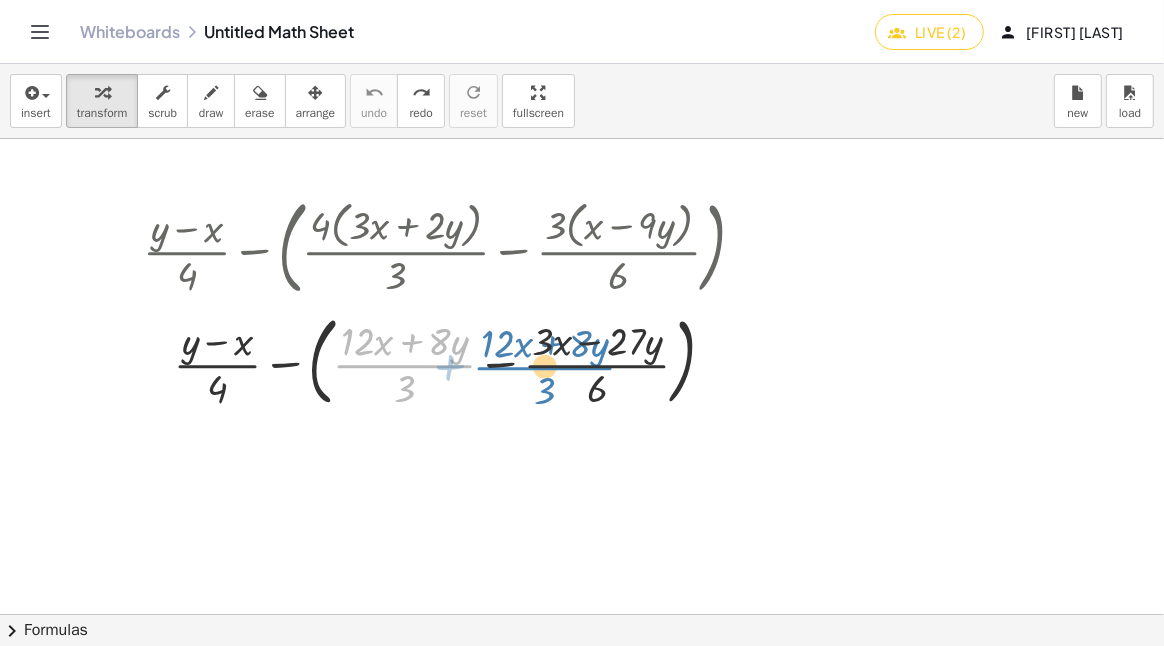 drag, startPoint x: 438, startPoint y: 363, endPoint x: 578, endPoint y: 365, distance: 140.01428 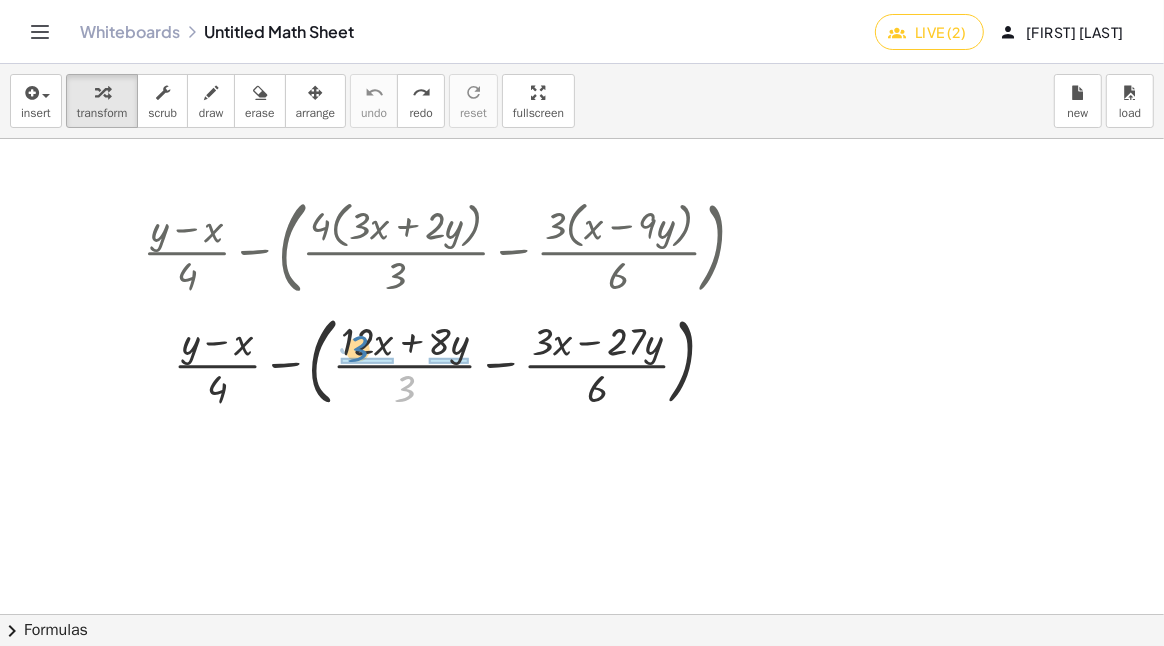 drag, startPoint x: 410, startPoint y: 389, endPoint x: 363, endPoint y: 349, distance: 61.7171 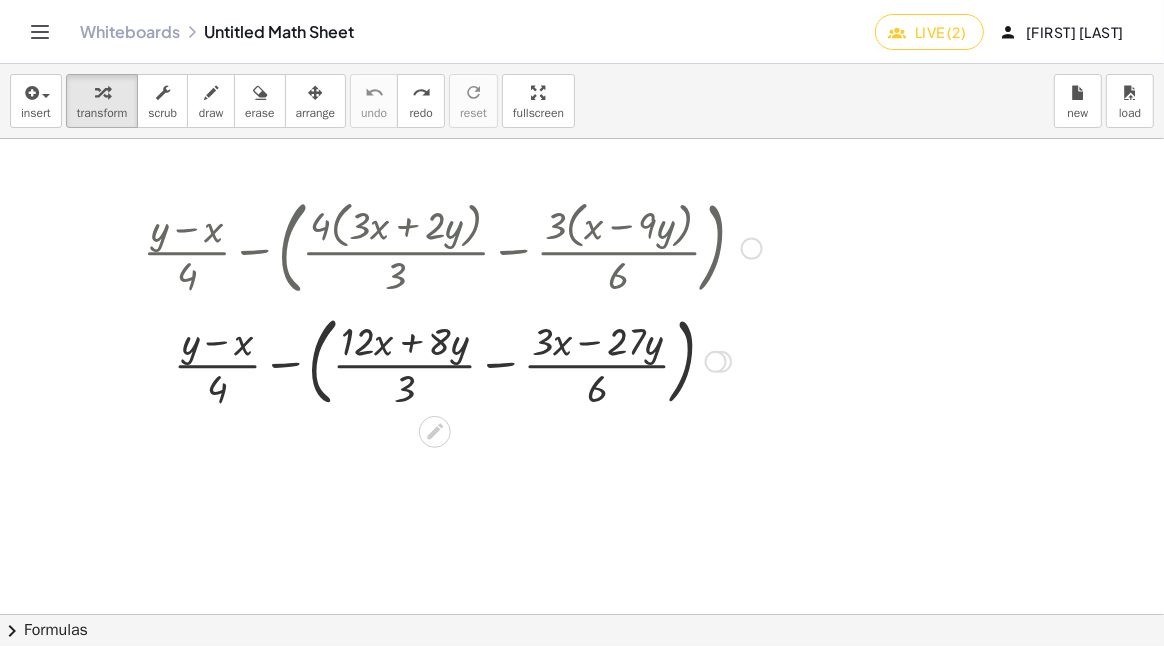 click at bounding box center [452, 360] 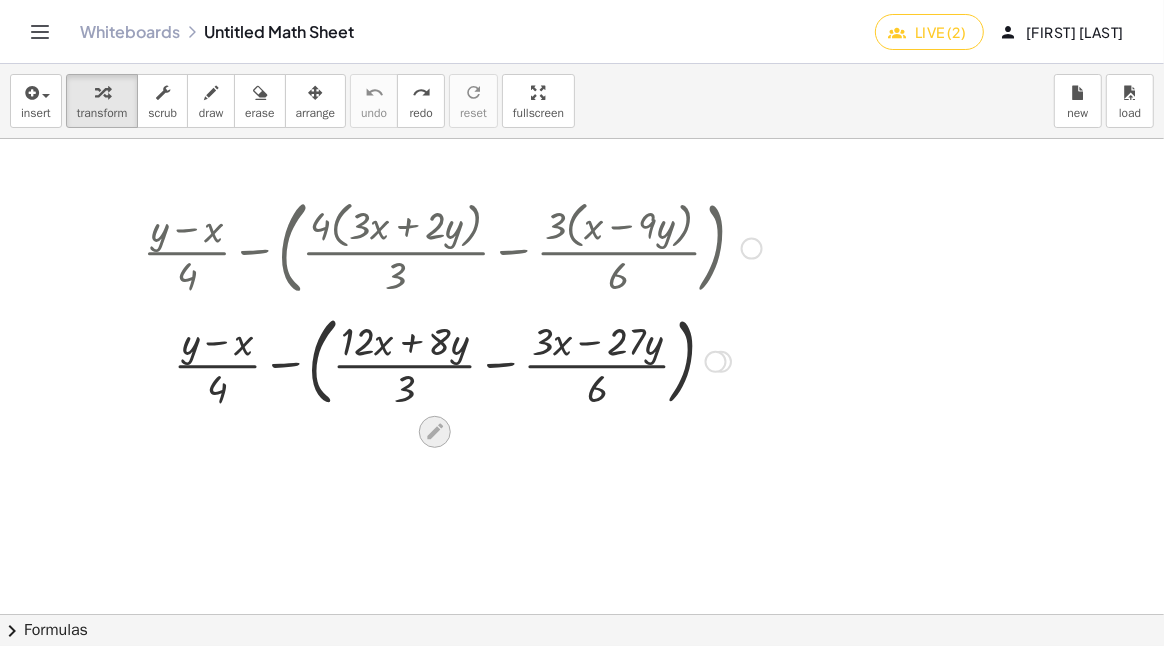 click 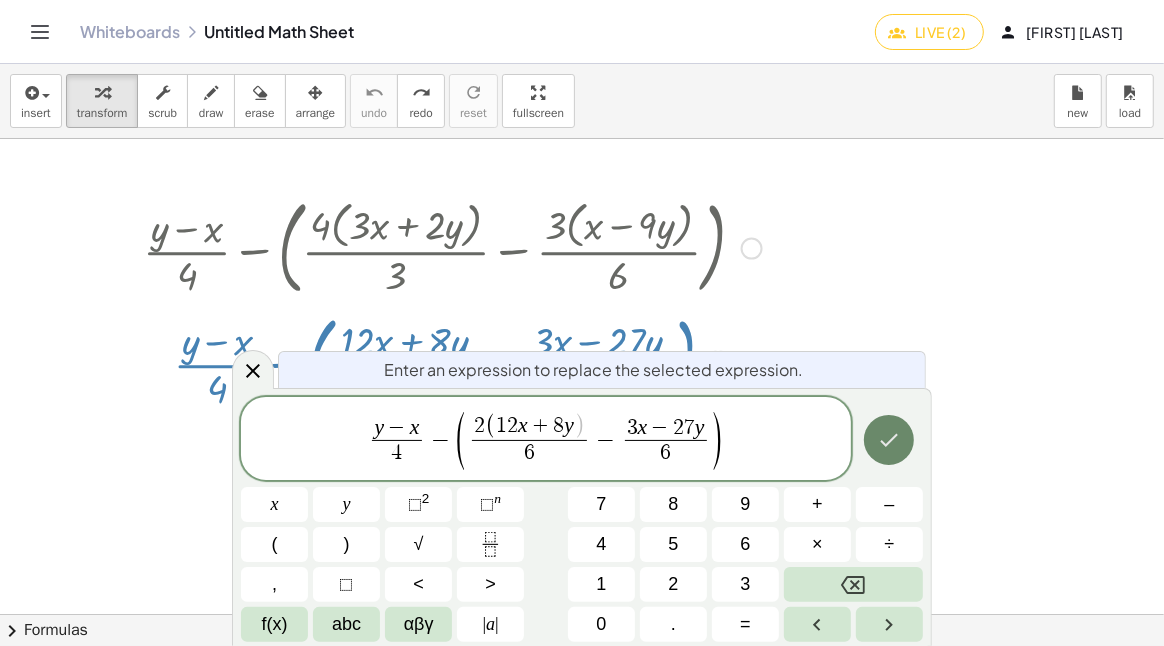 click at bounding box center (889, 440) 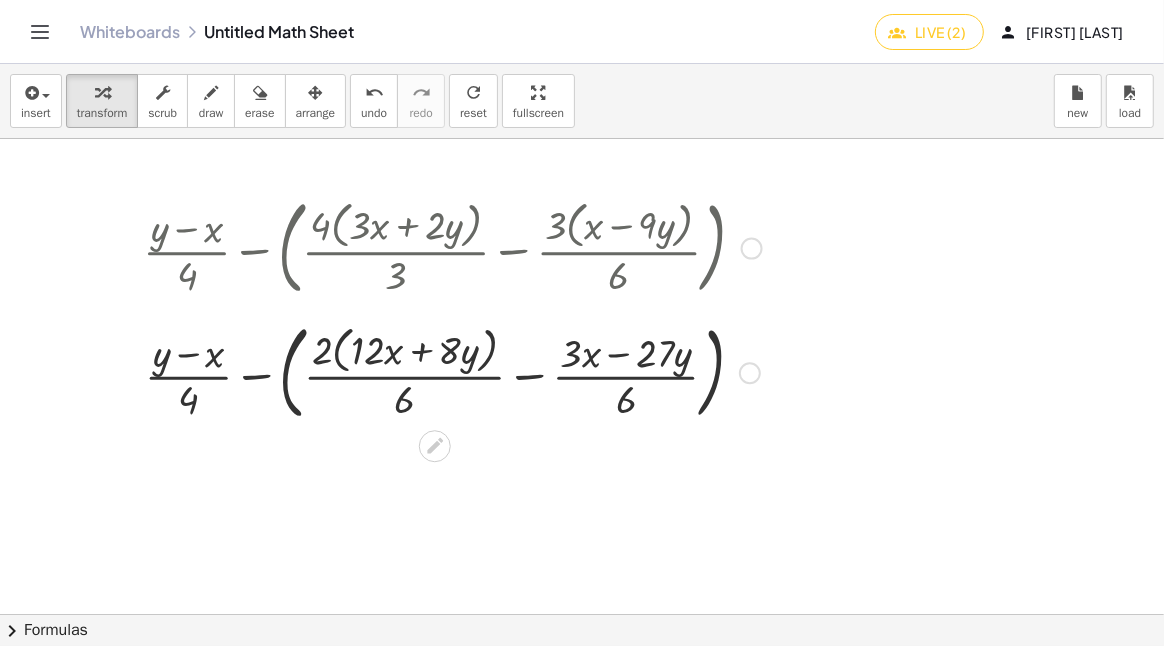 drag, startPoint x: 750, startPoint y: 472, endPoint x: 744, endPoint y: 364, distance: 108.16654 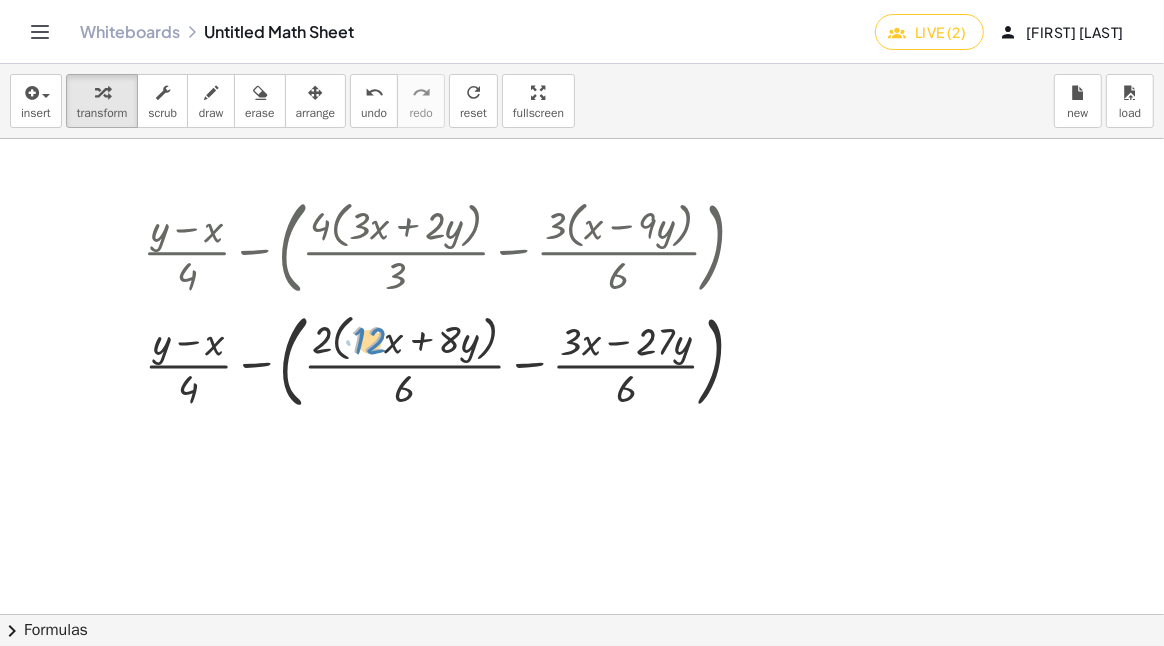 click at bounding box center [452, 359] 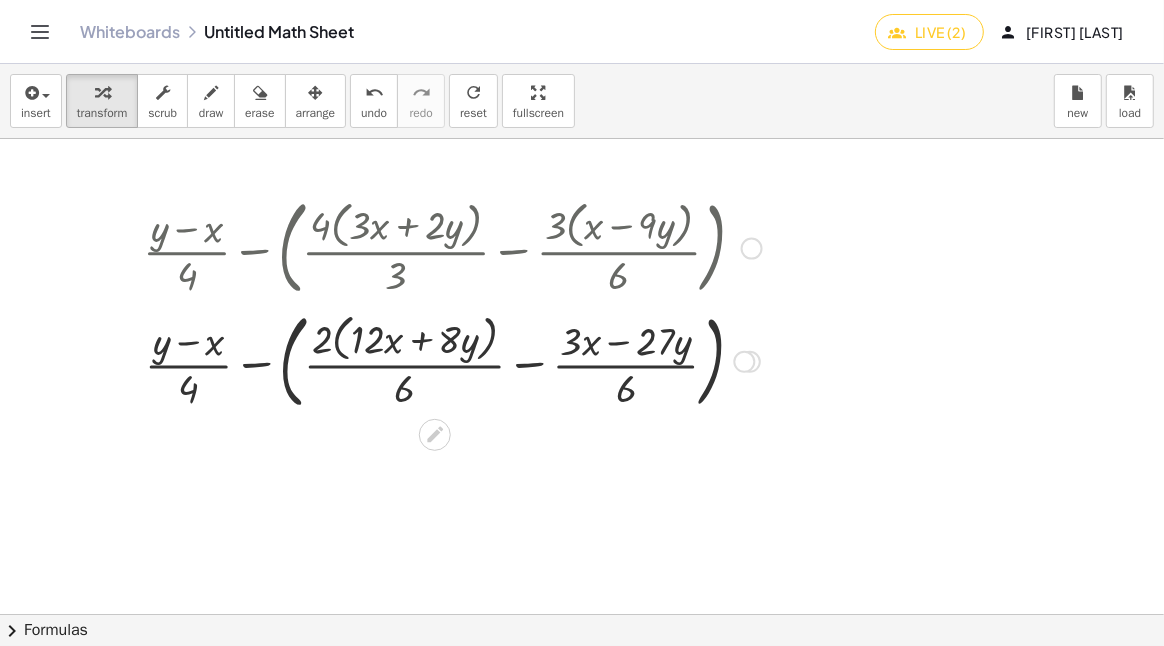 click at bounding box center [452, 359] 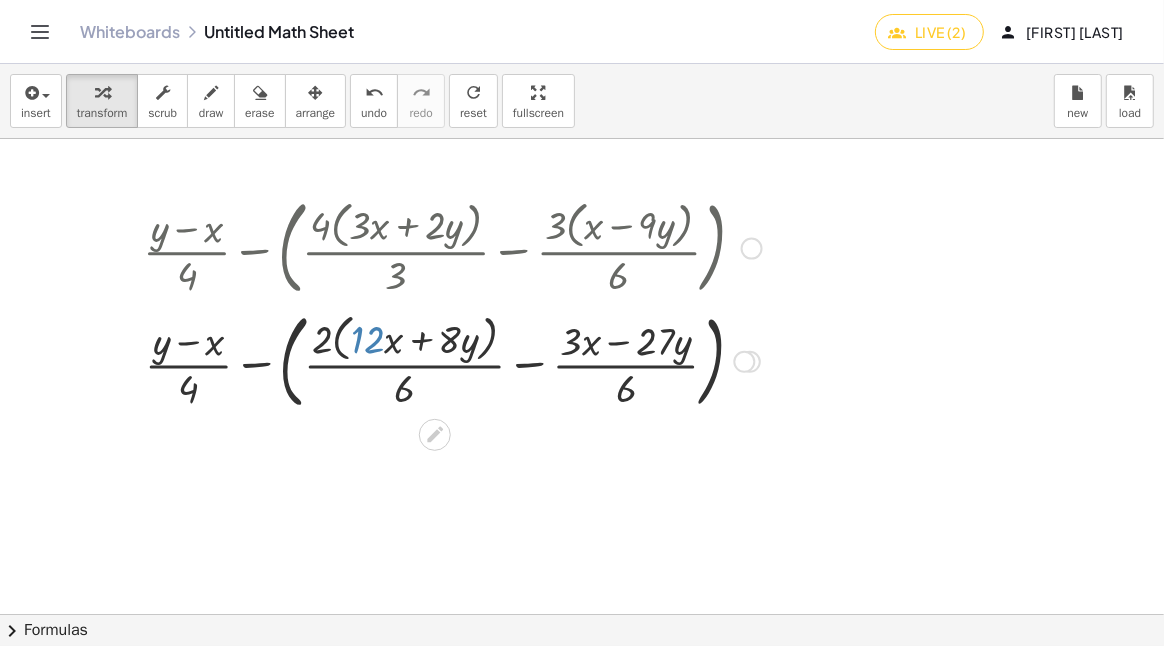 click at bounding box center [452, 359] 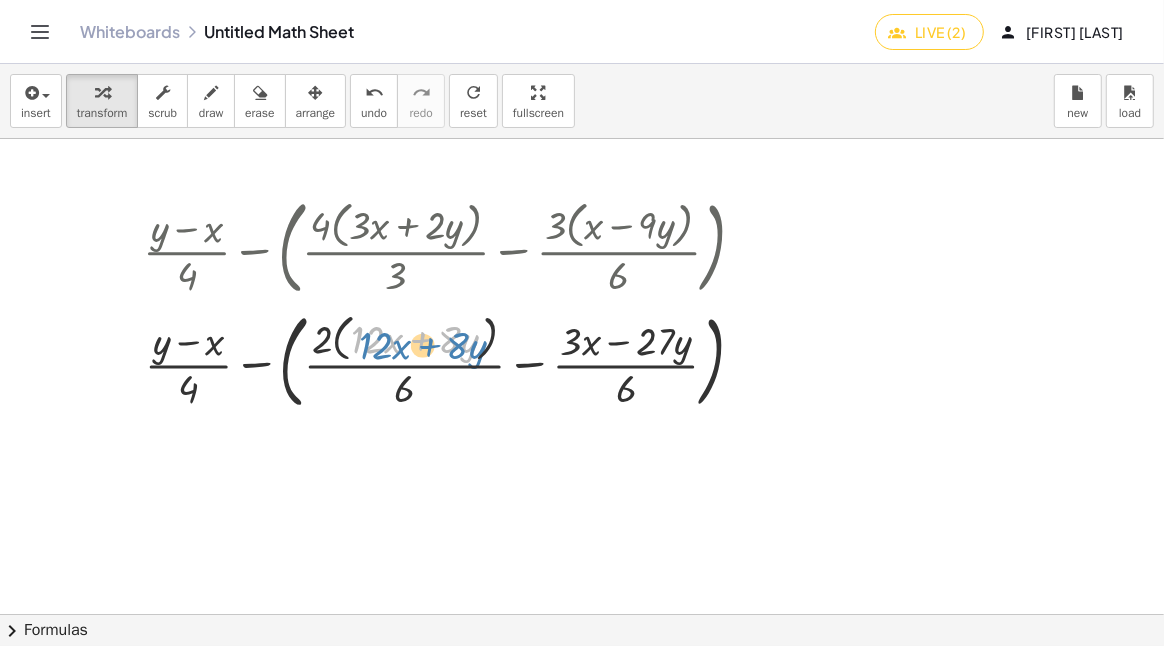 click at bounding box center [452, 359] 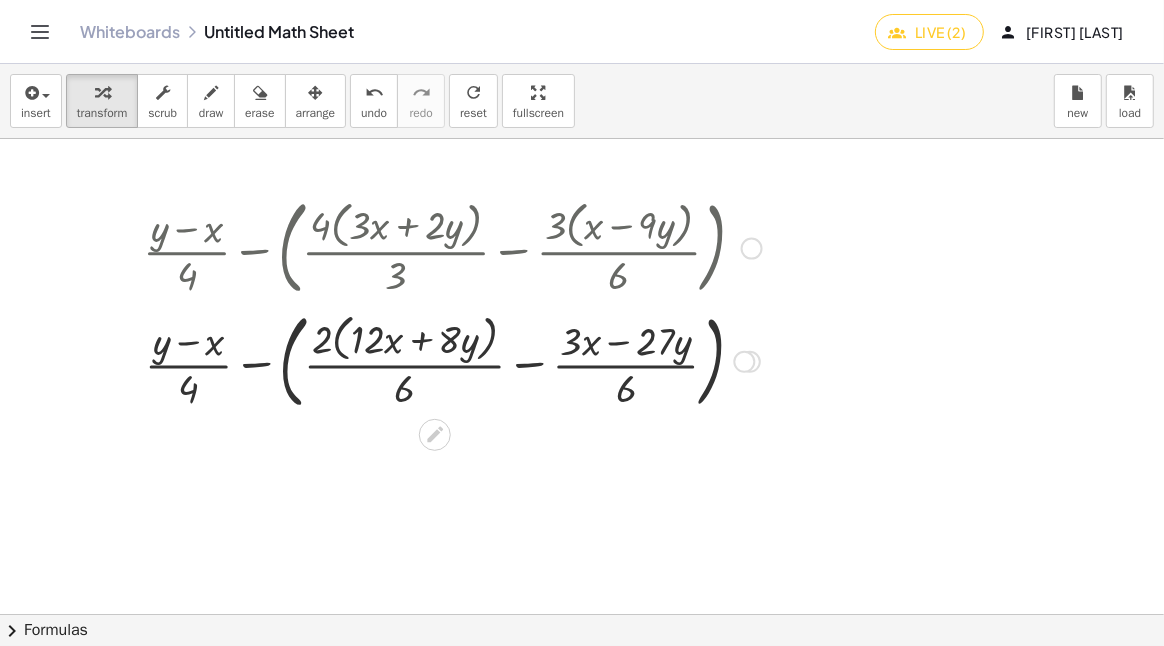 click 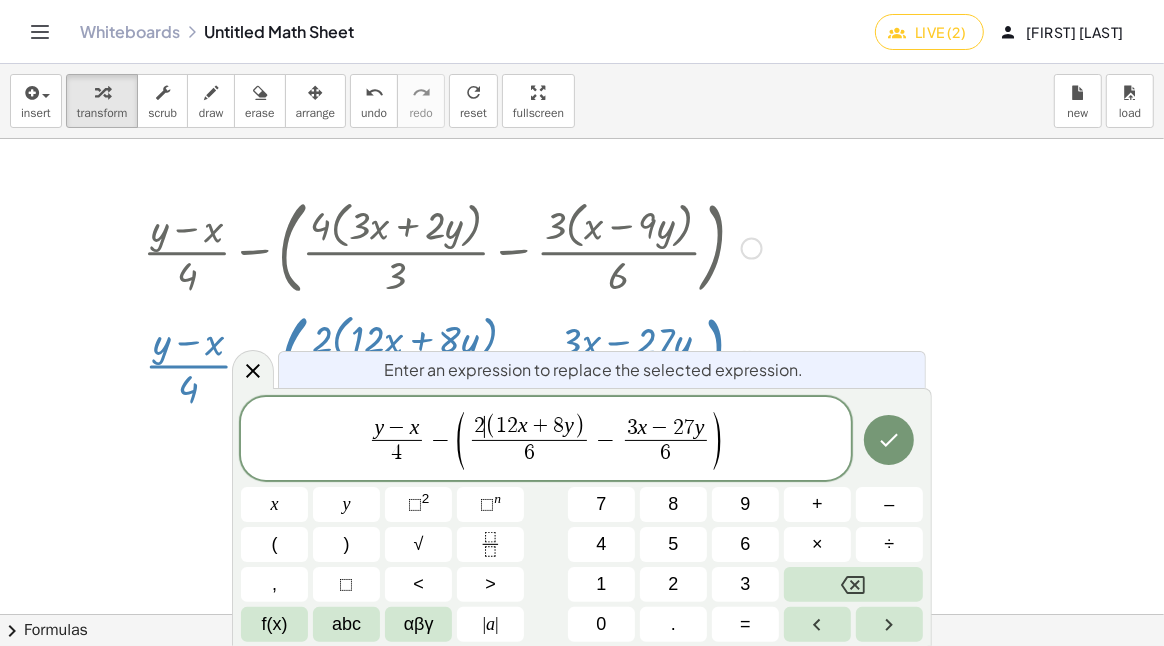 click on "2 ​ ( 1 2 x + 8 y )" at bounding box center [530, 427] 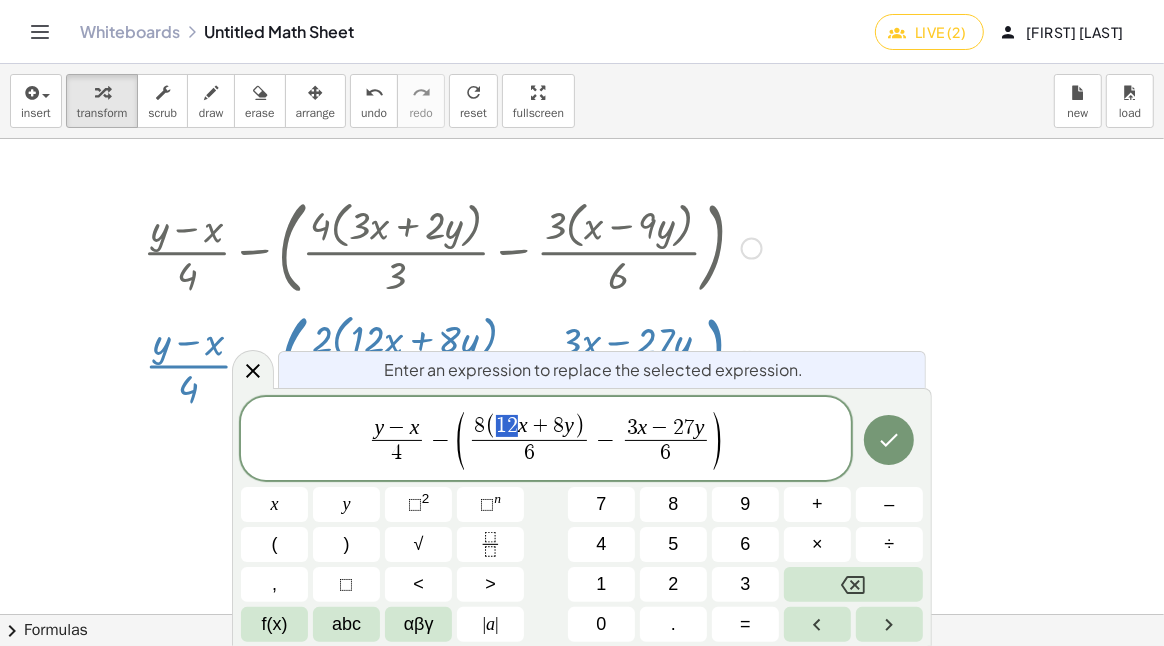 drag, startPoint x: 499, startPoint y: 427, endPoint x: 516, endPoint y: 427, distance: 17 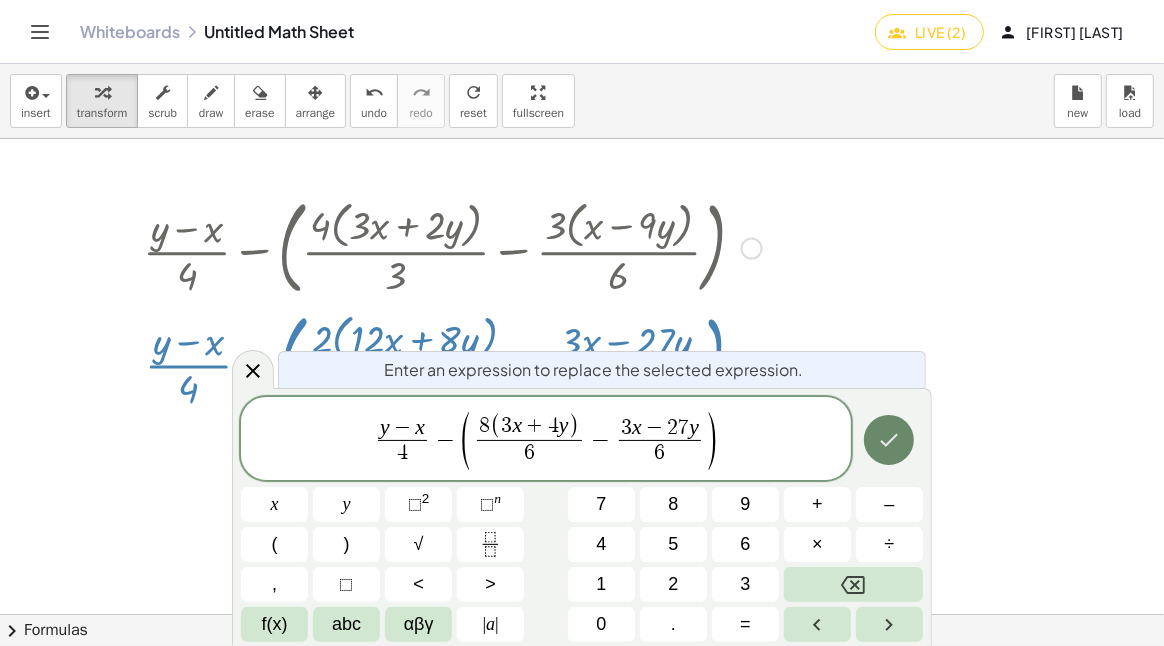 click 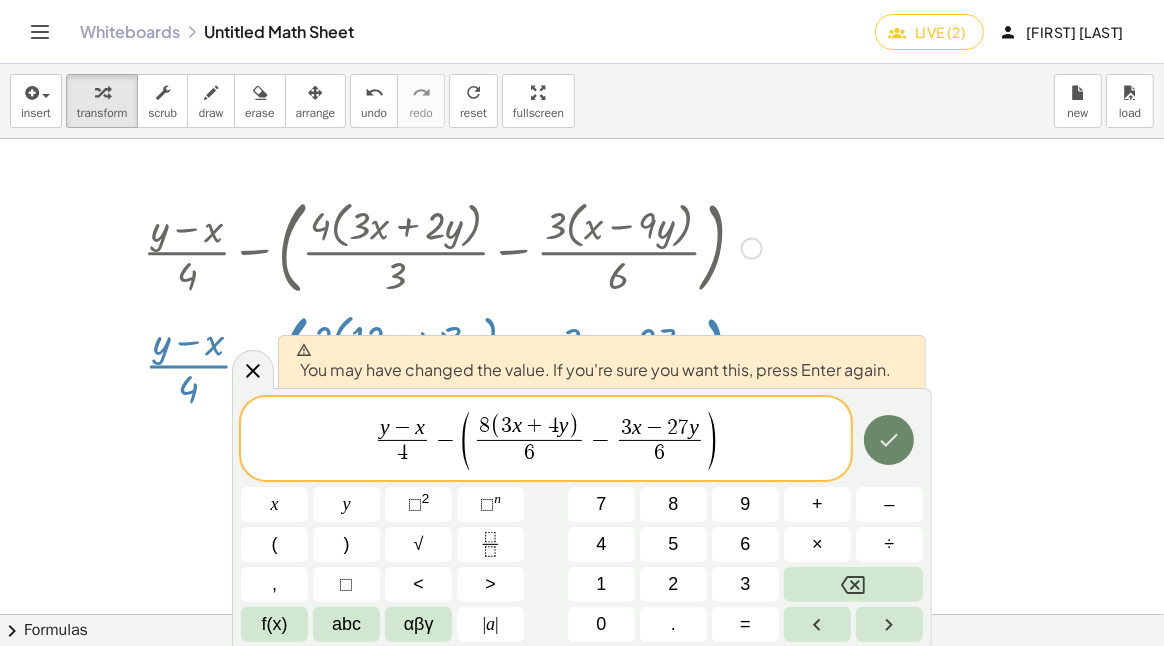 click 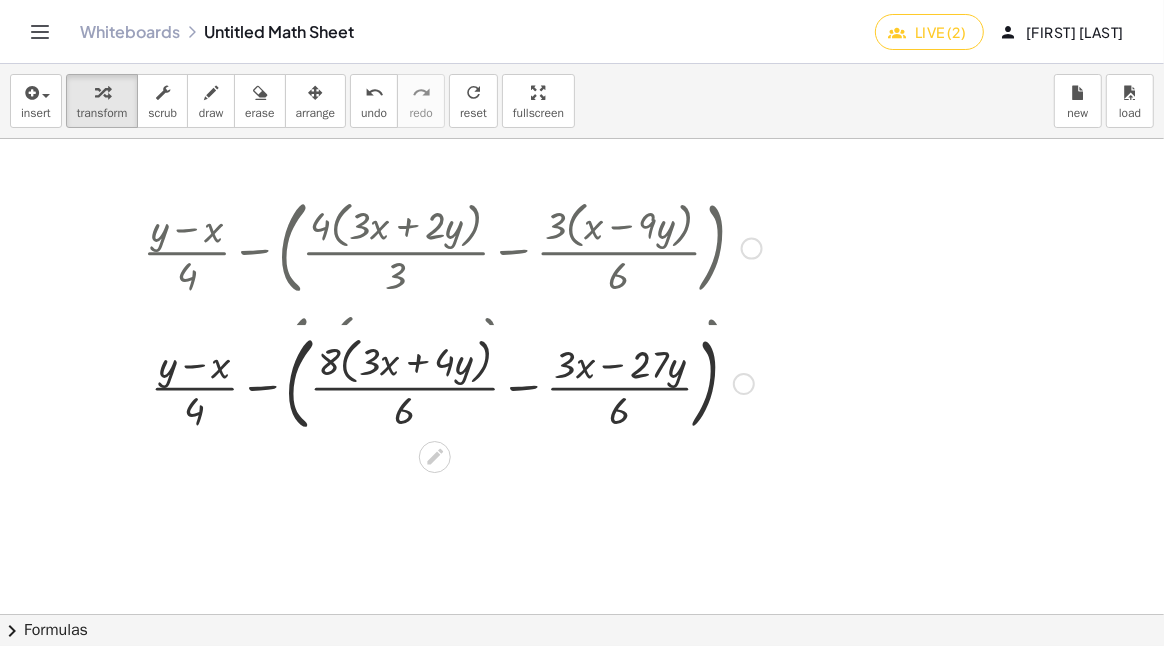 drag, startPoint x: 744, startPoint y: 474, endPoint x: 736, endPoint y: 379, distance: 95.33625 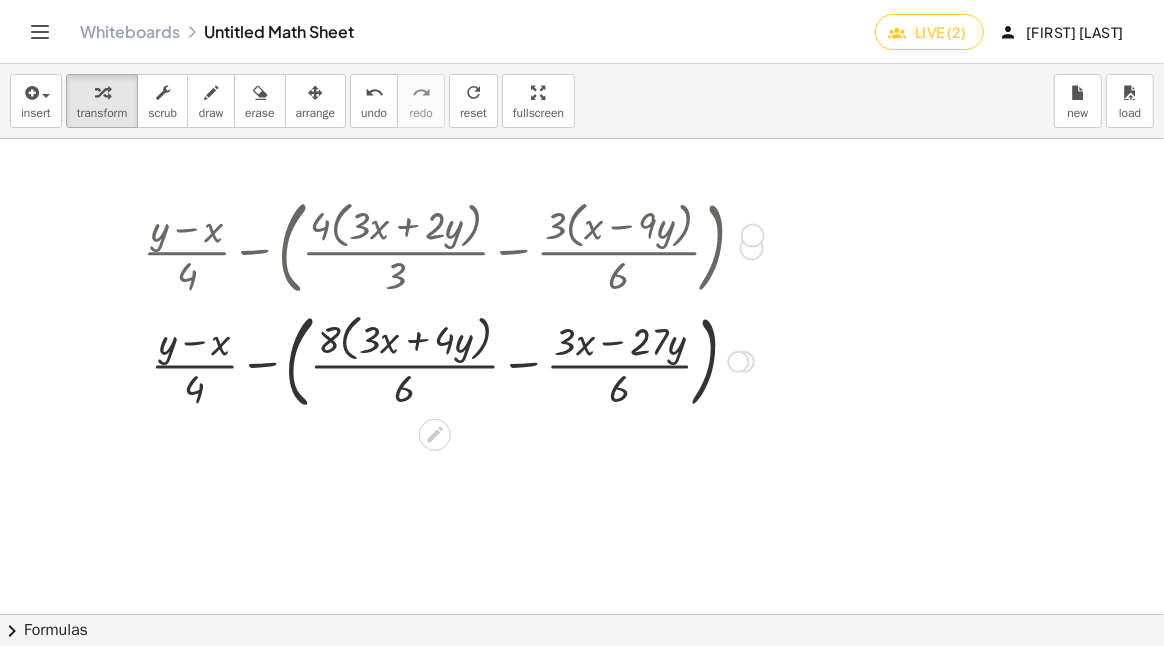 click at bounding box center [752, 249] 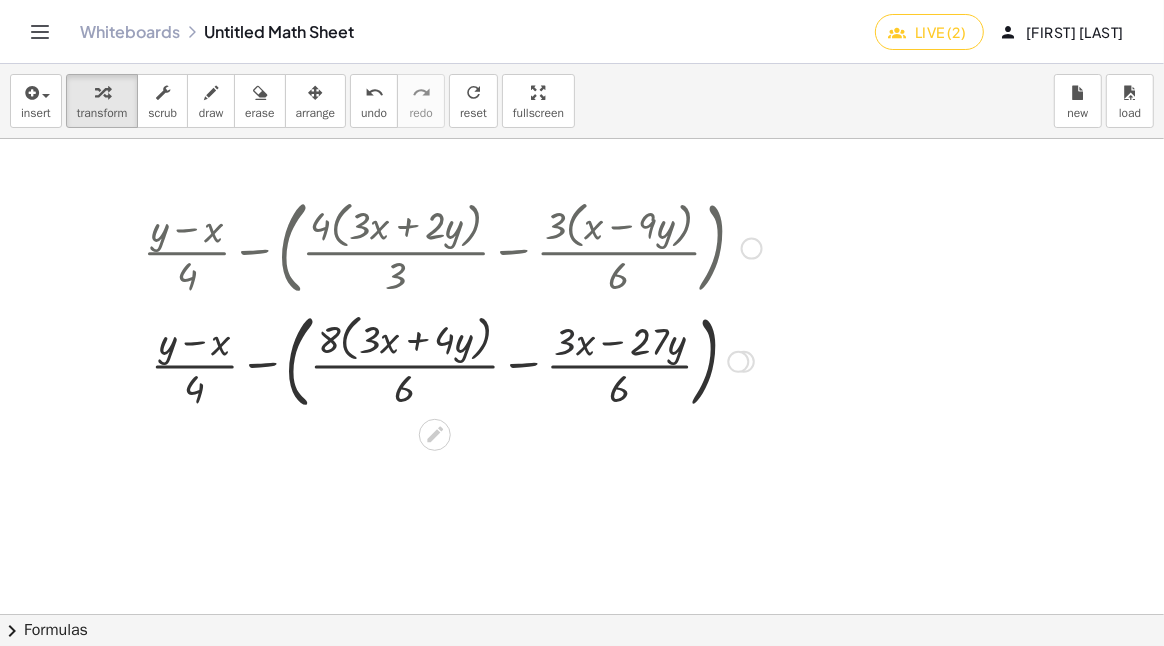 click at bounding box center [452, 359] 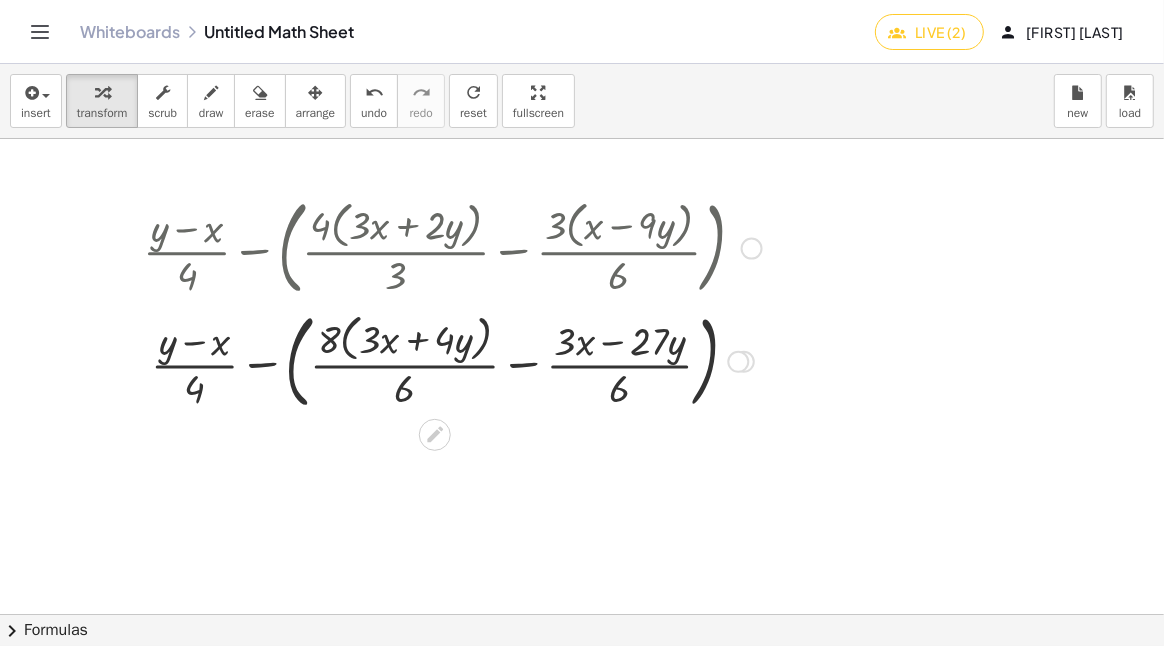 click at bounding box center [452, 359] 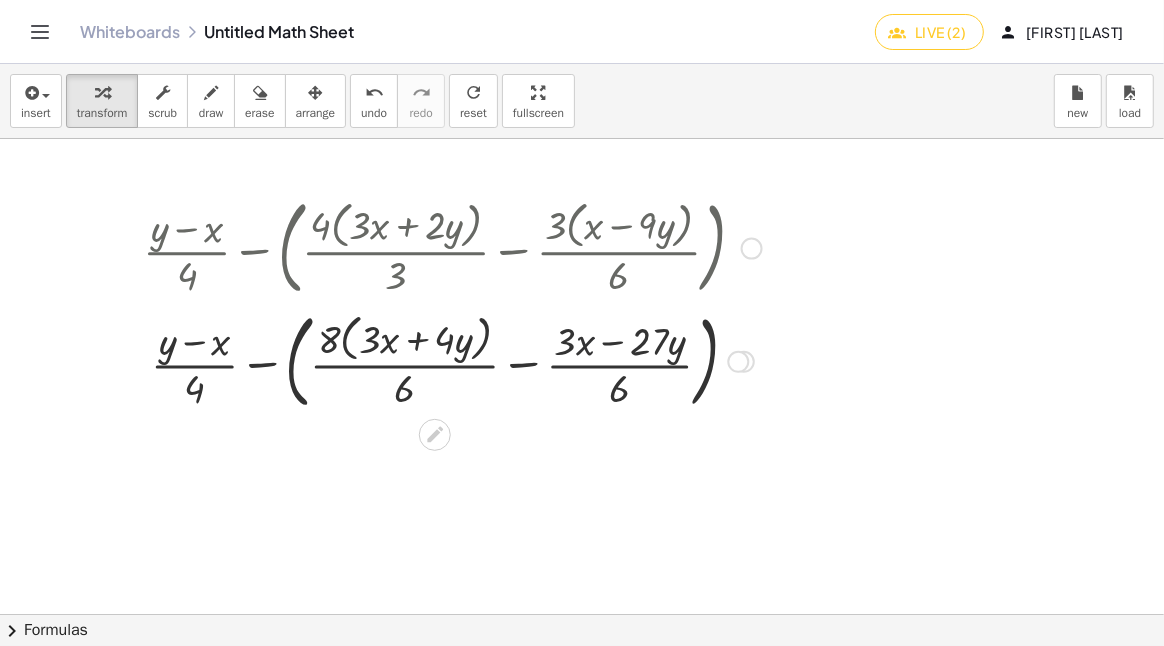 click at bounding box center [452, 359] 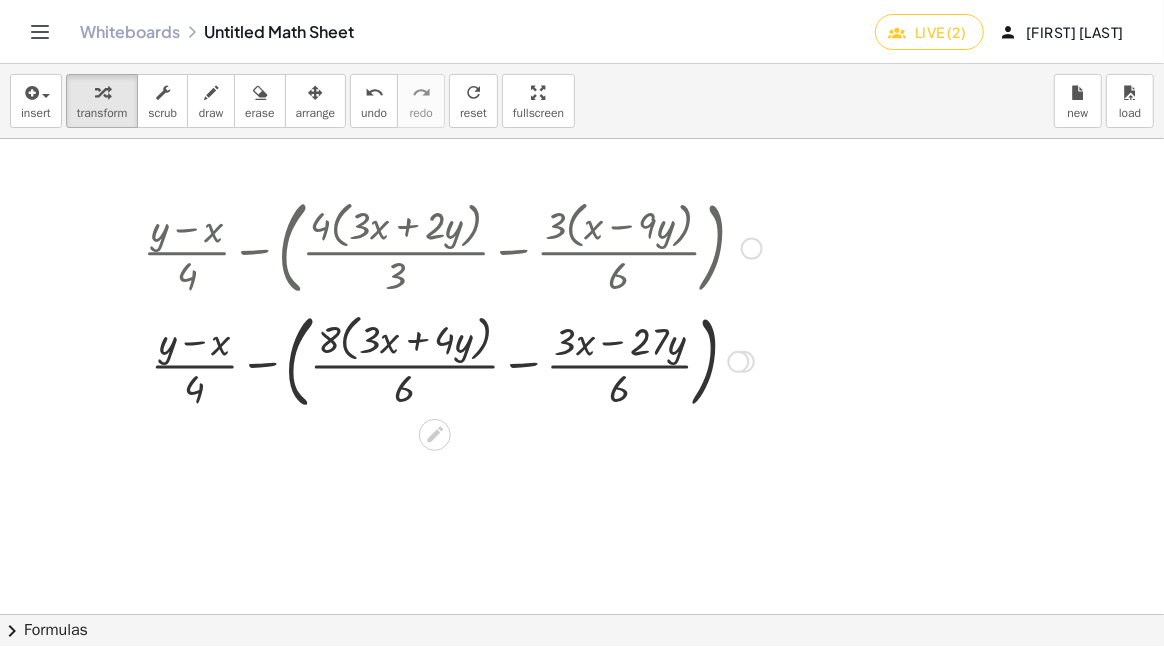 click at bounding box center (452, 359) 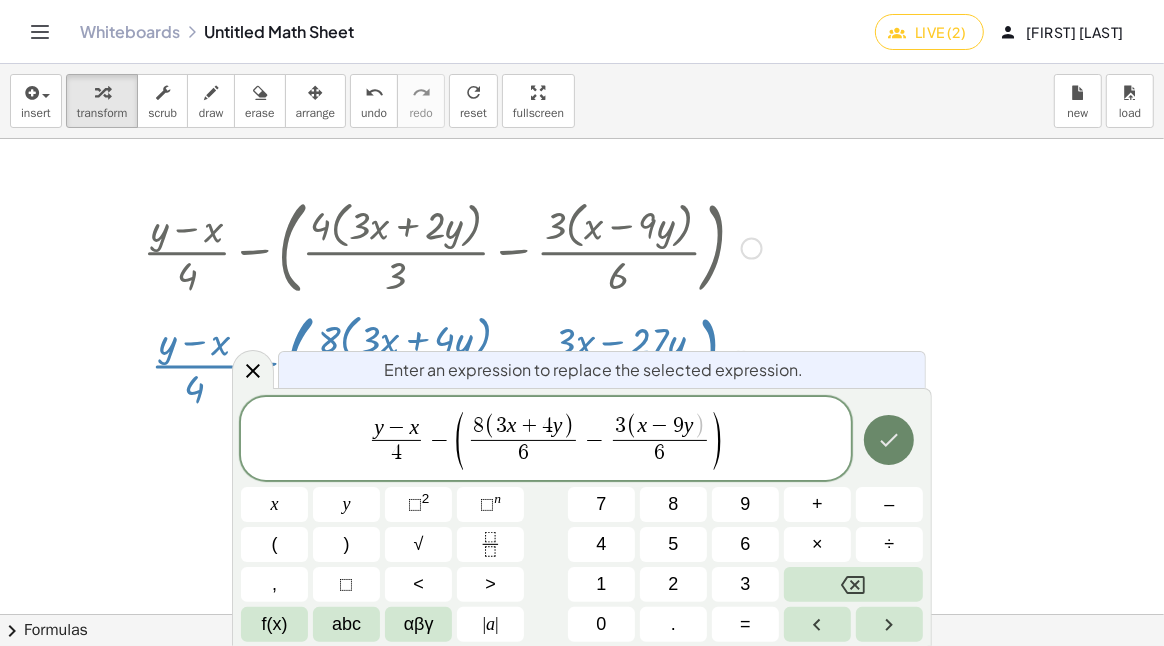 click at bounding box center [889, 440] 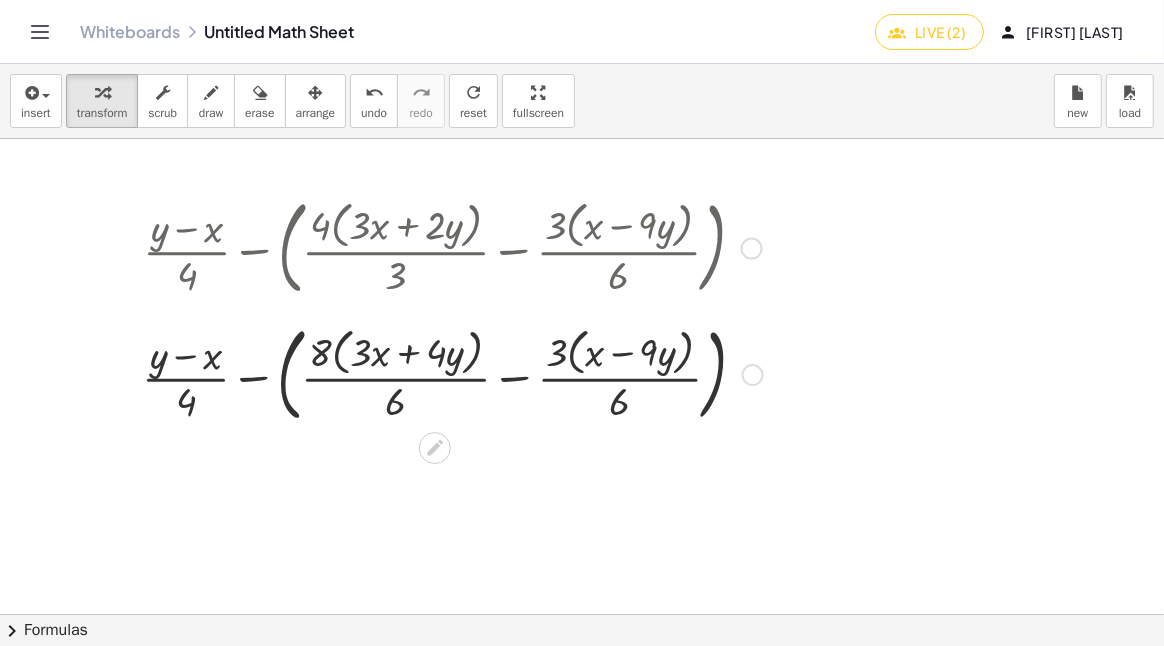 drag, startPoint x: 753, startPoint y: 471, endPoint x: 743, endPoint y: 363, distance: 108.461975 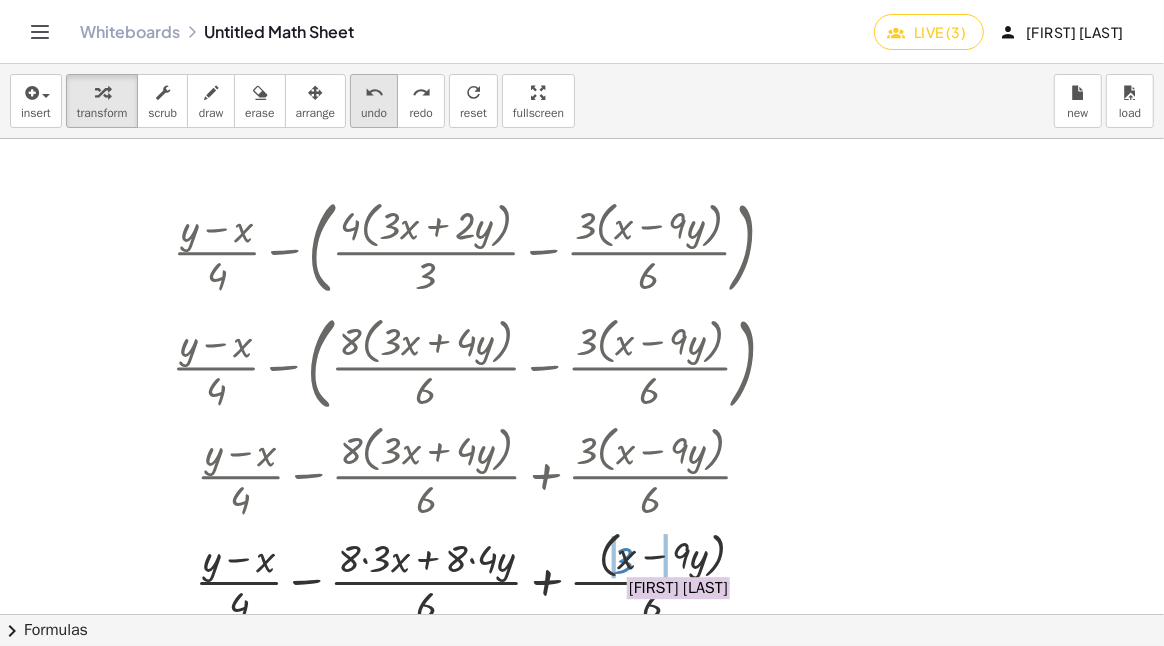 click on "undo" at bounding box center [374, 113] 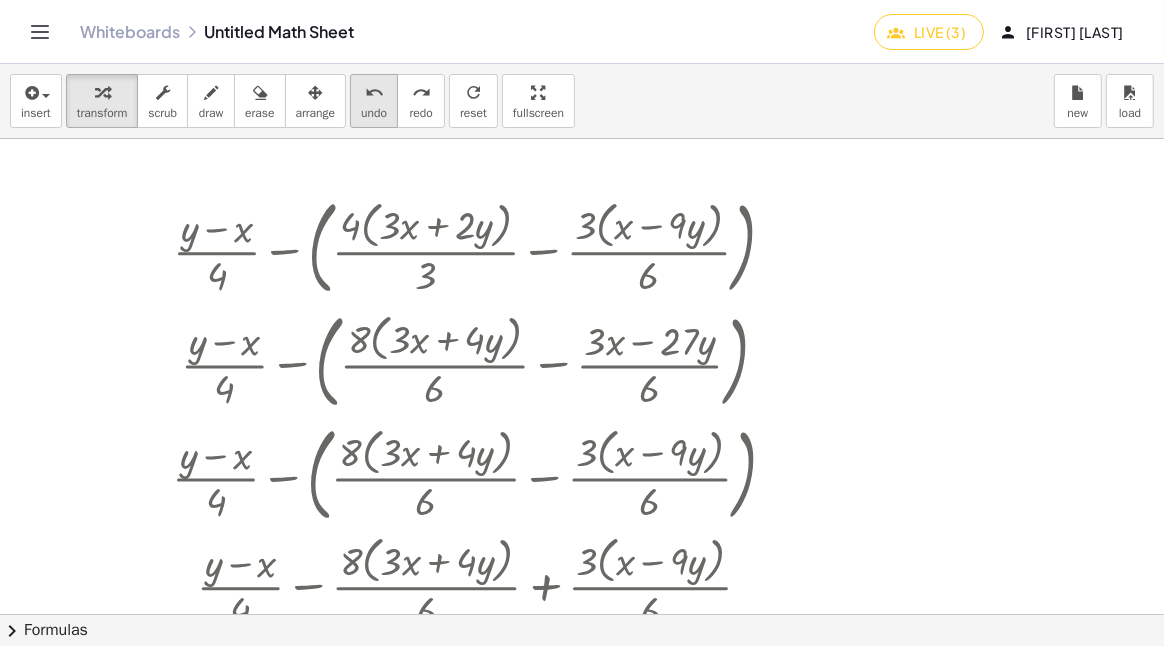 click on "undo" at bounding box center (374, 113) 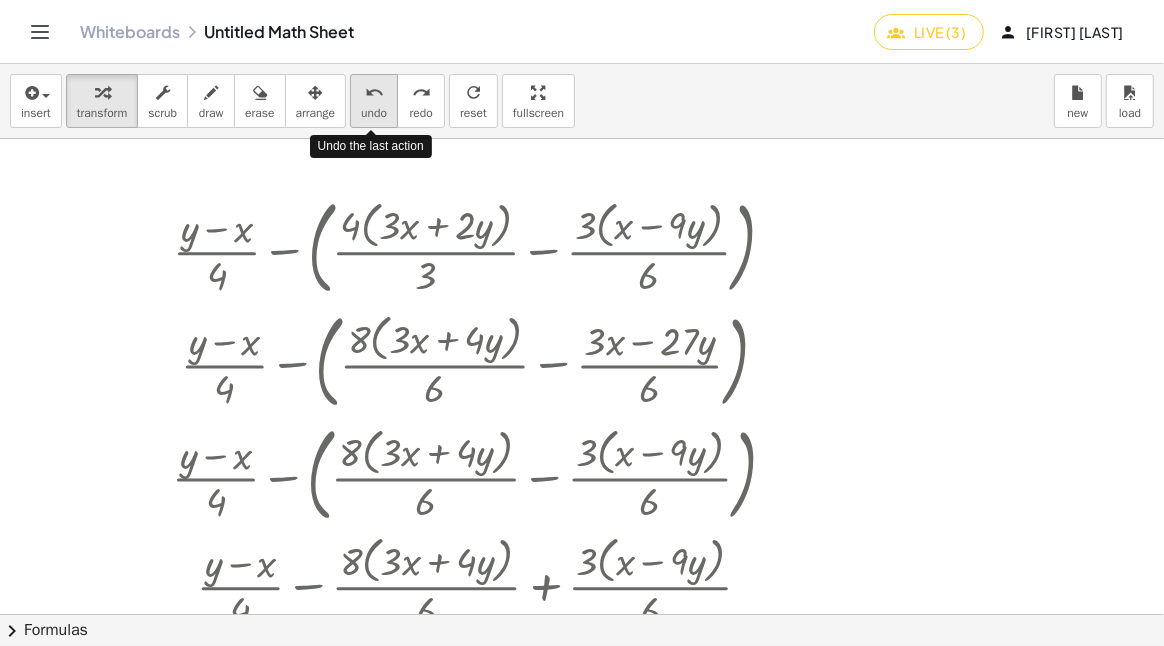 click on "undo" at bounding box center (374, 113) 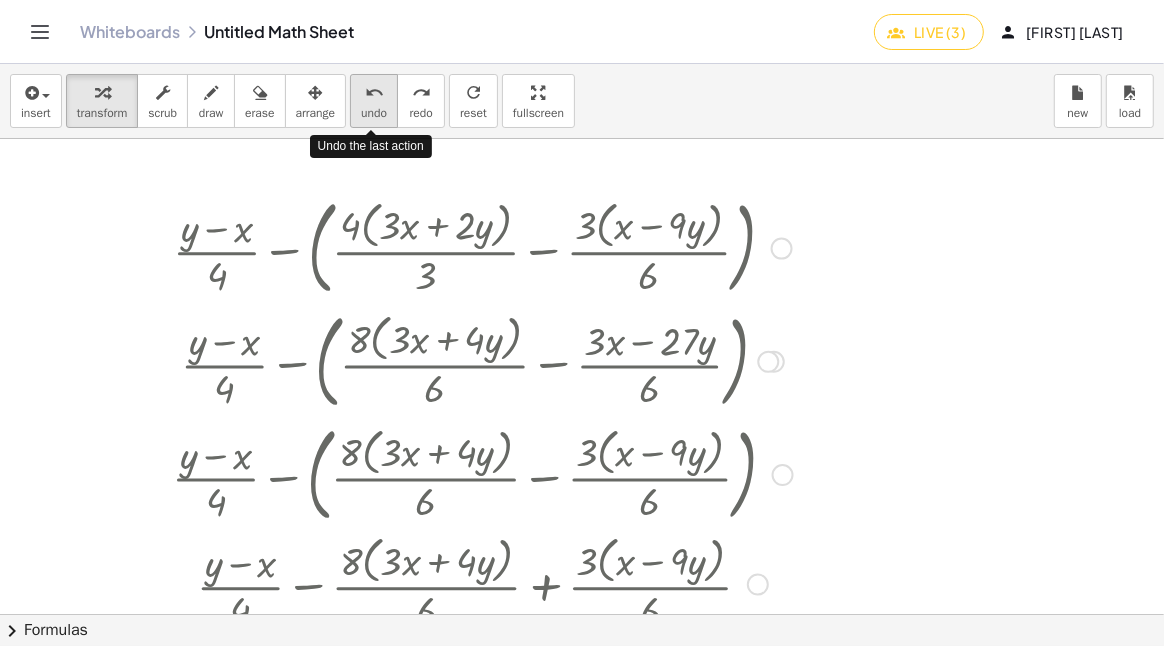 click on "undo" at bounding box center (374, 113) 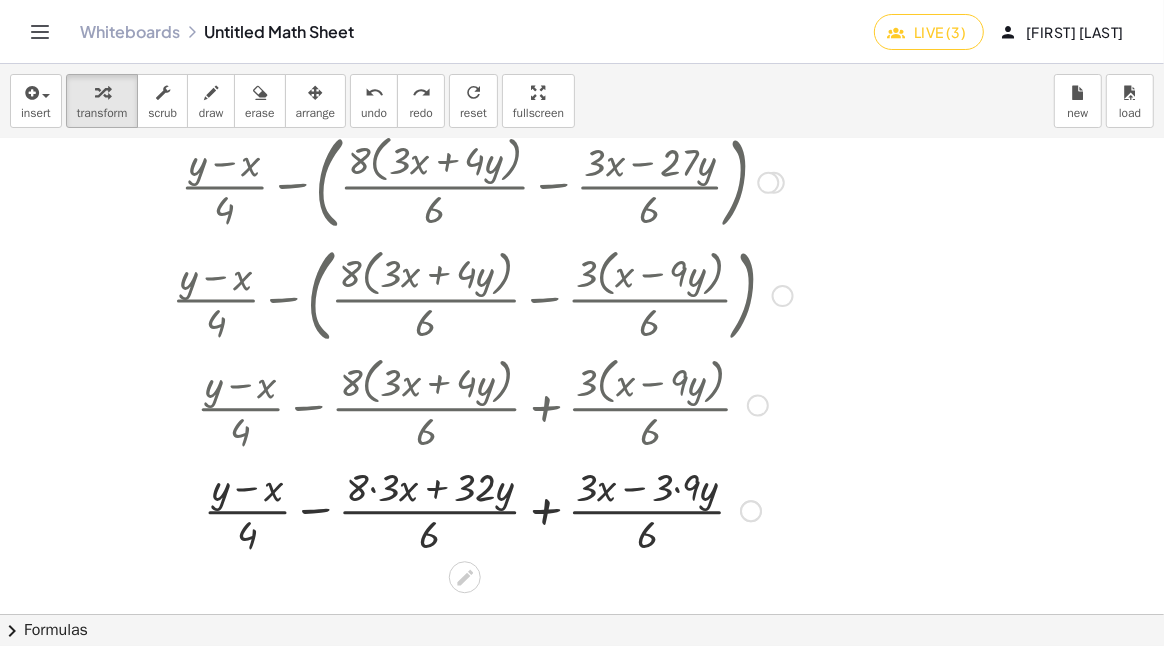 scroll, scrollTop: 199, scrollLeft: 0, axis: vertical 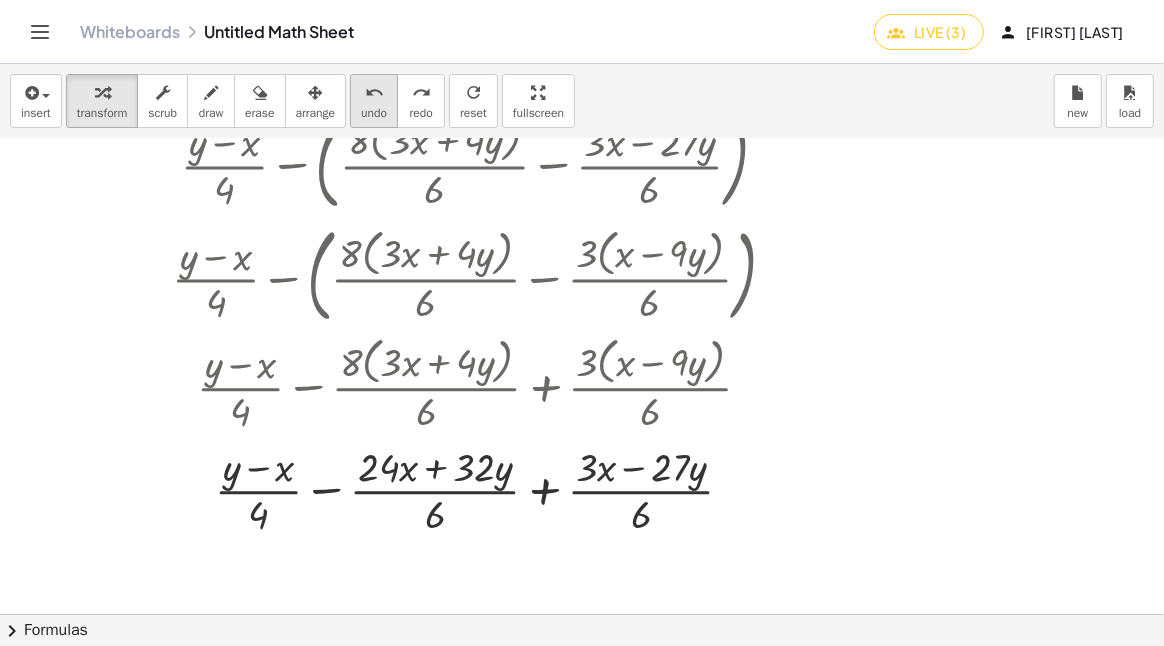 click on "undo" at bounding box center (374, 113) 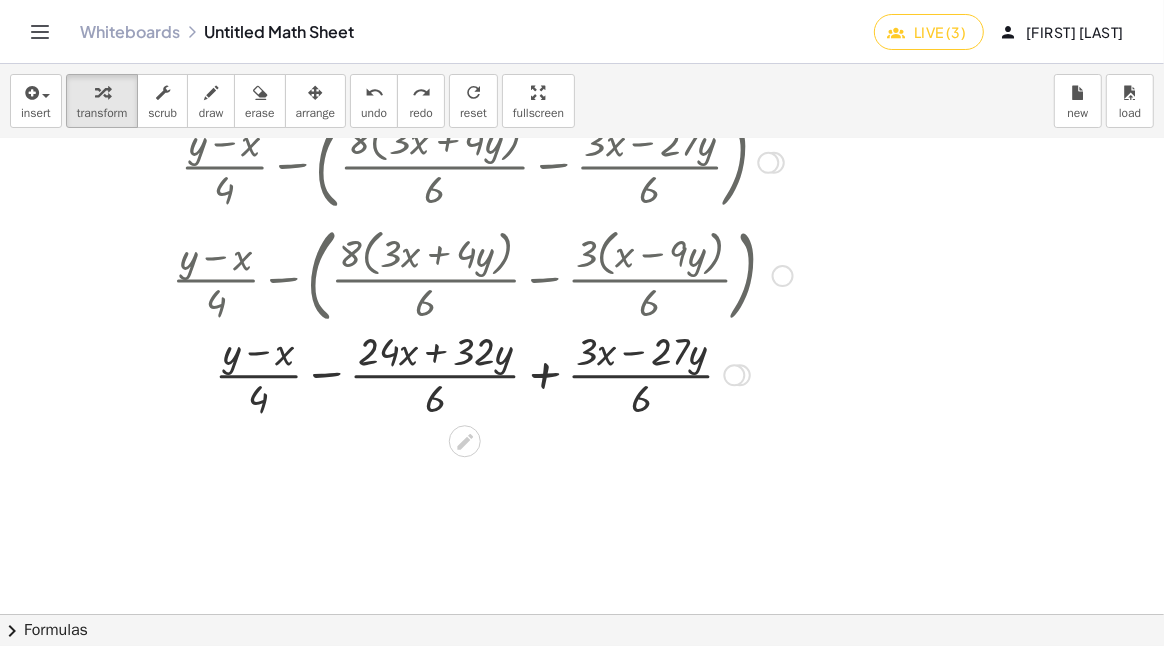 drag, startPoint x: 734, startPoint y: 497, endPoint x: 730, endPoint y: 379, distance: 118.06778 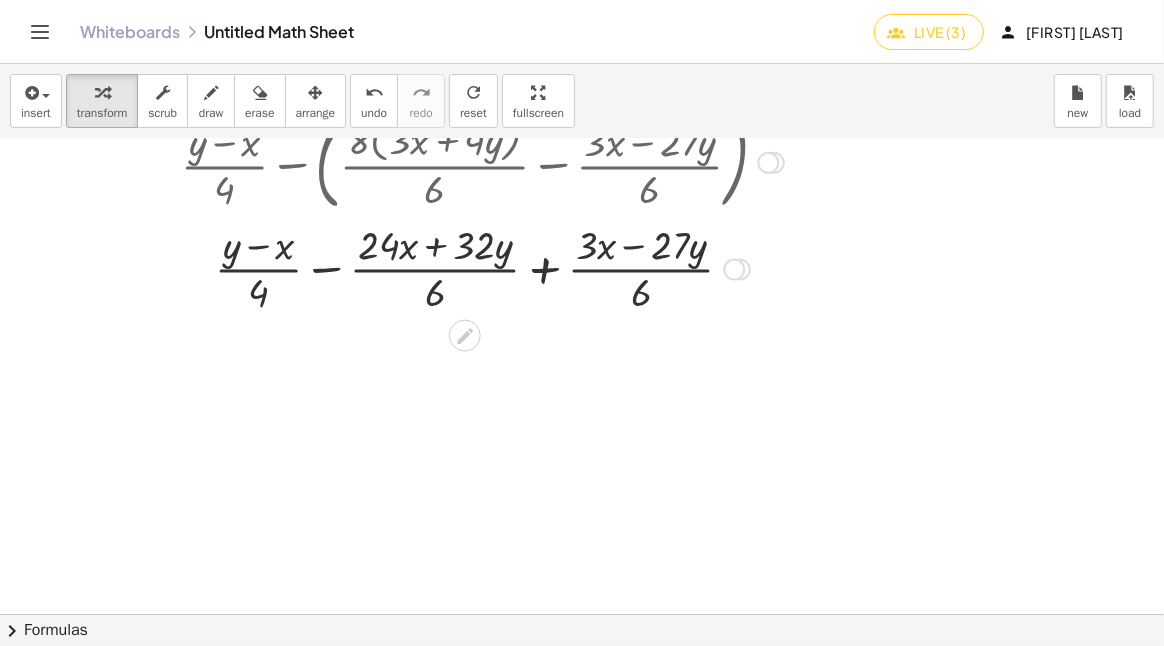 drag, startPoint x: 738, startPoint y: 391, endPoint x: 717, endPoint y: 272, distance: 120.83874 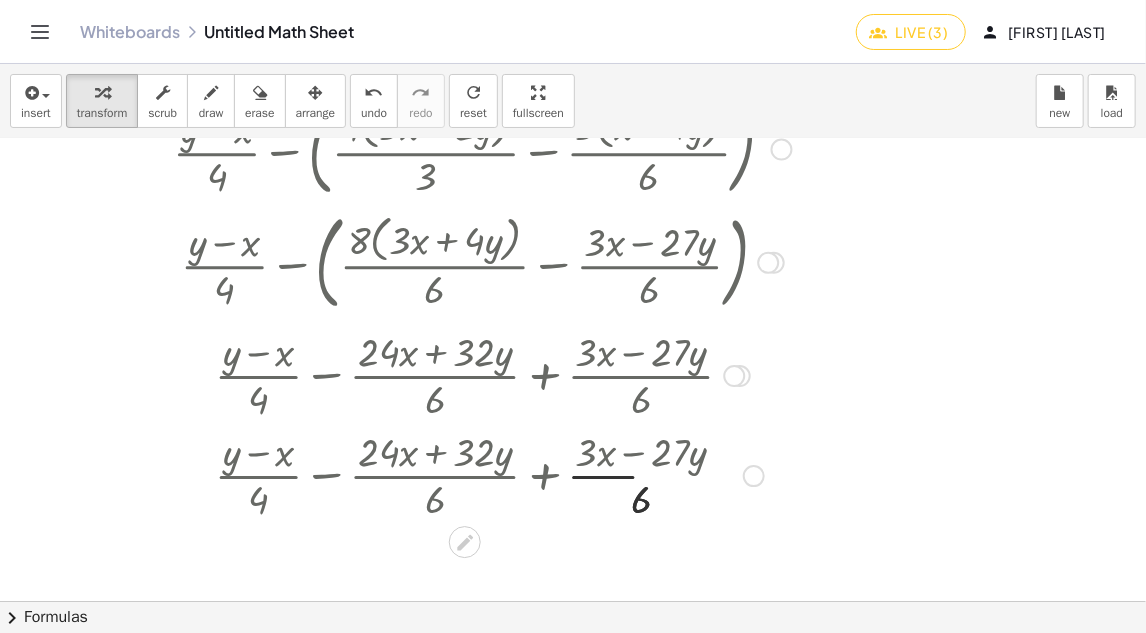 scroll, scrollTop: 100, scrollLeft: 0, axis: vertical 